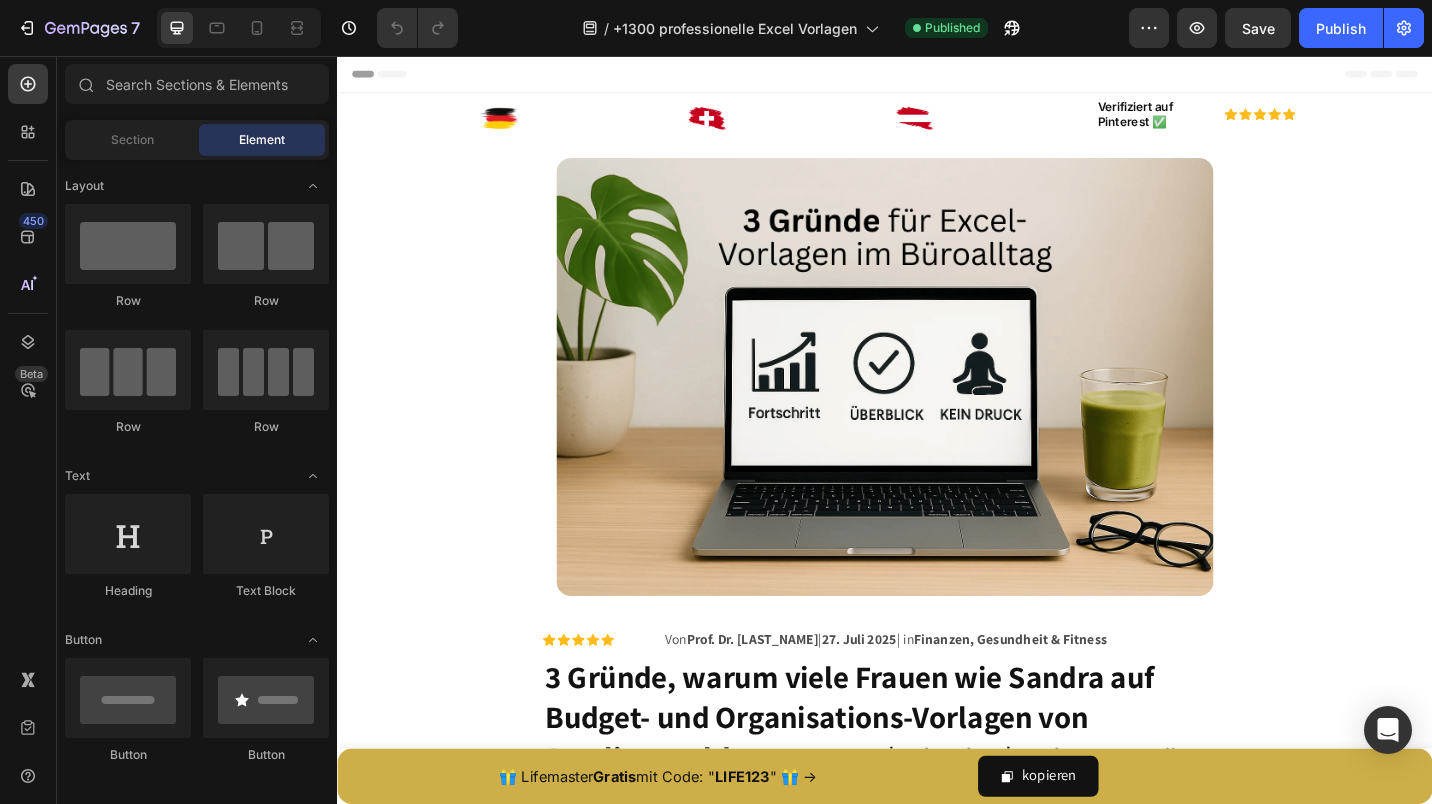 scroll, scrollTop: 0, scrollLeft: 0, axis: both 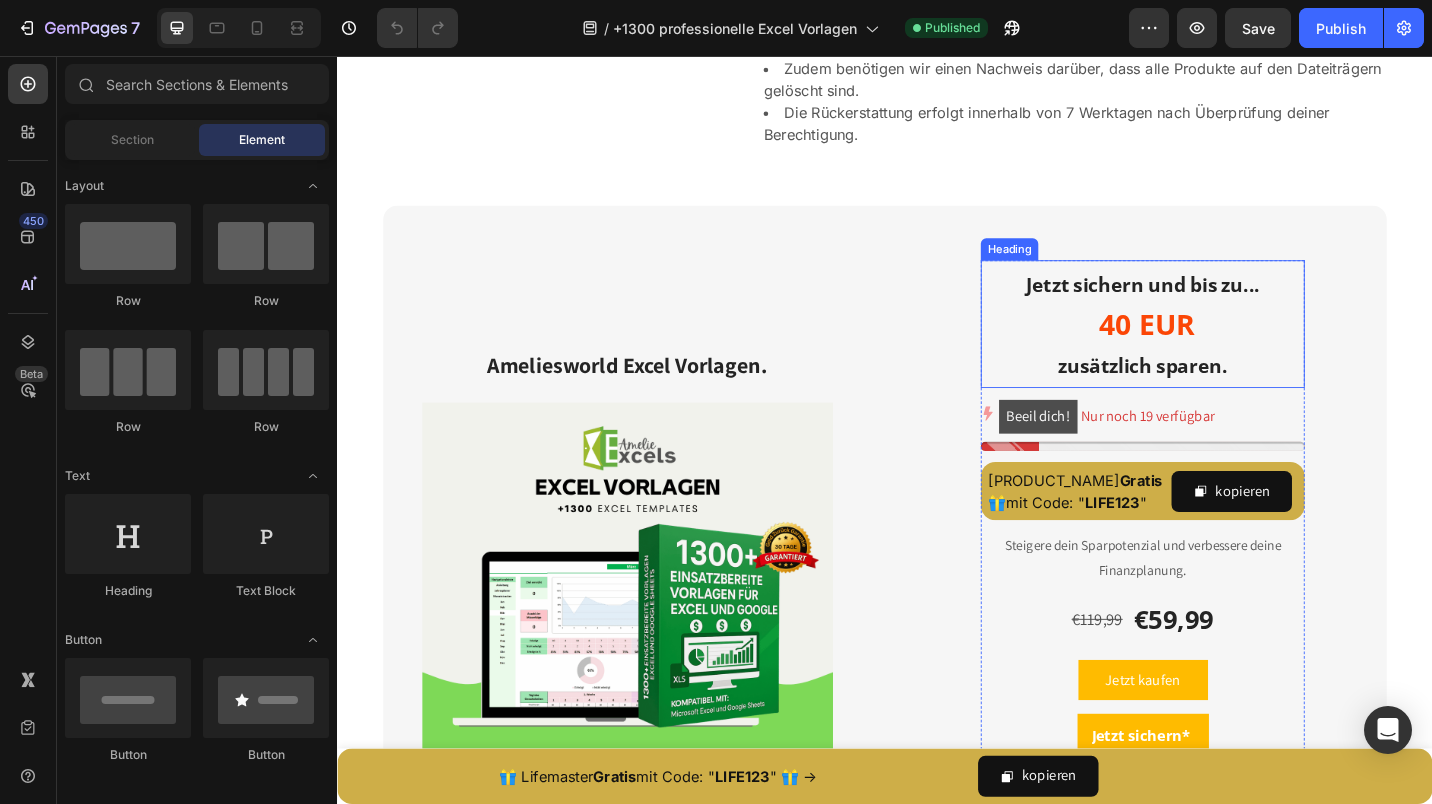 click on "Jetzt sichern und bis zu..." at bounding box center (1220, 307) 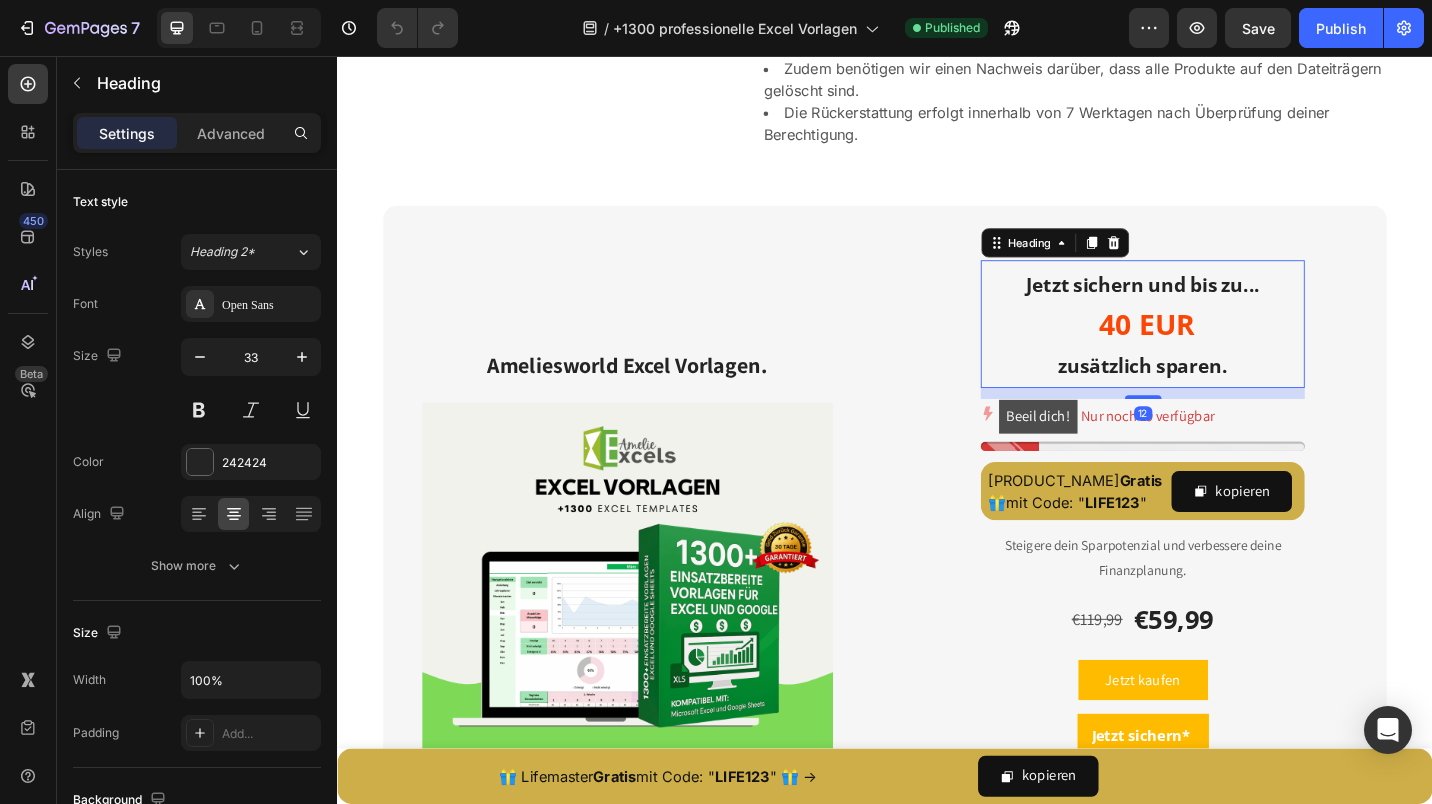 click on "Jetzt sichern und bis zu..." at bounding box center (1220, 307) 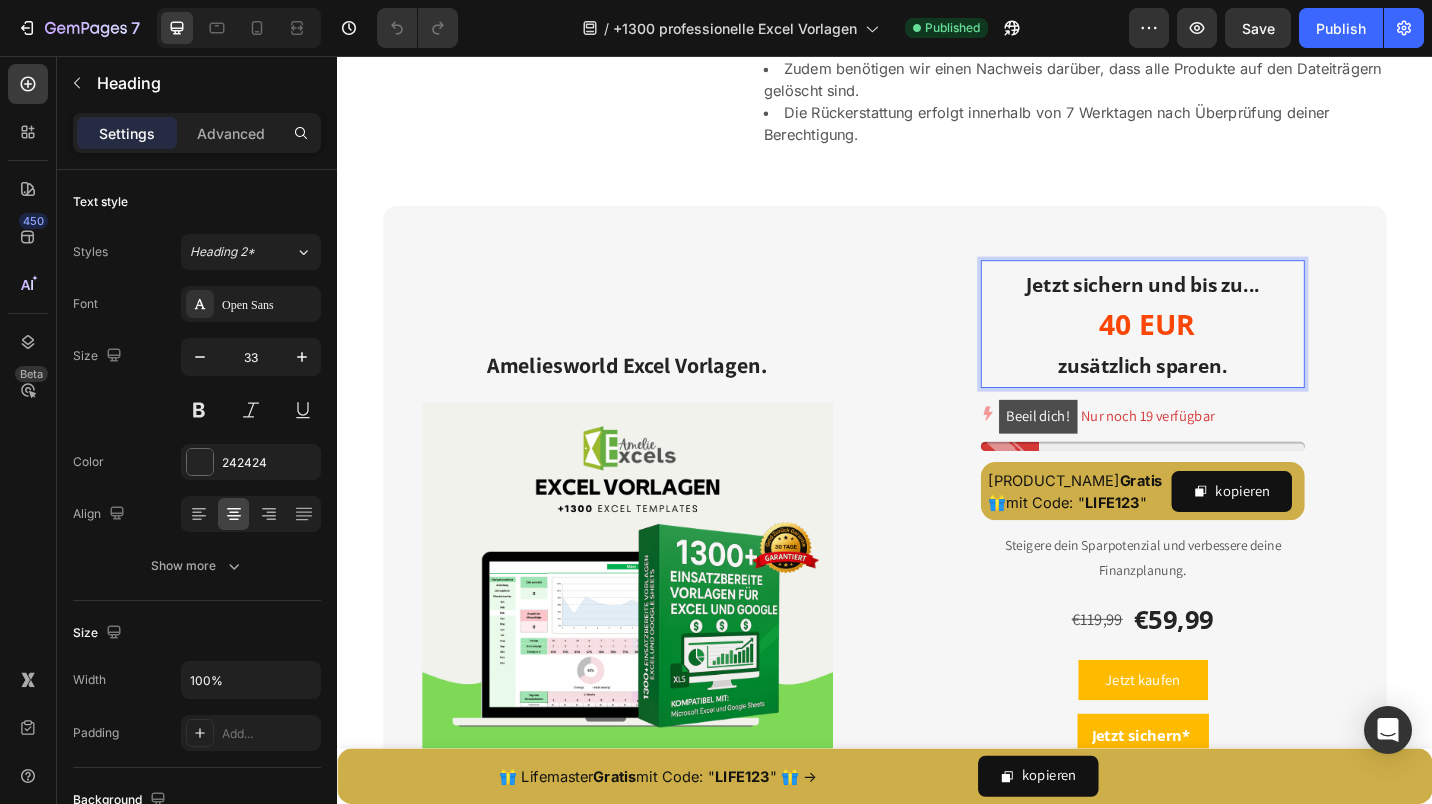 click on "Jetzt sichern und bis zu..." at bounding box center (1220, 307) 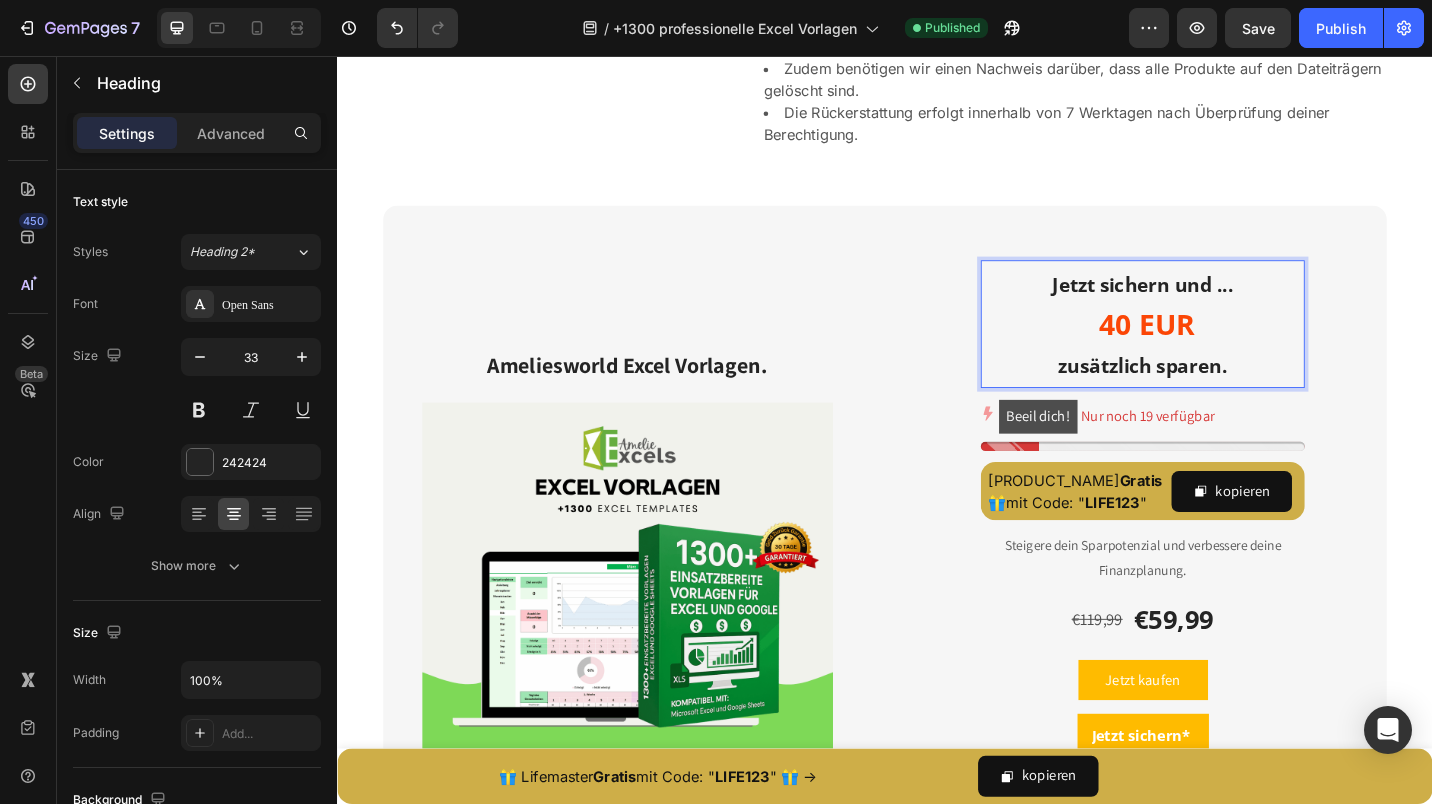 click on "40 EUR" at bounding box center [1224, 350] 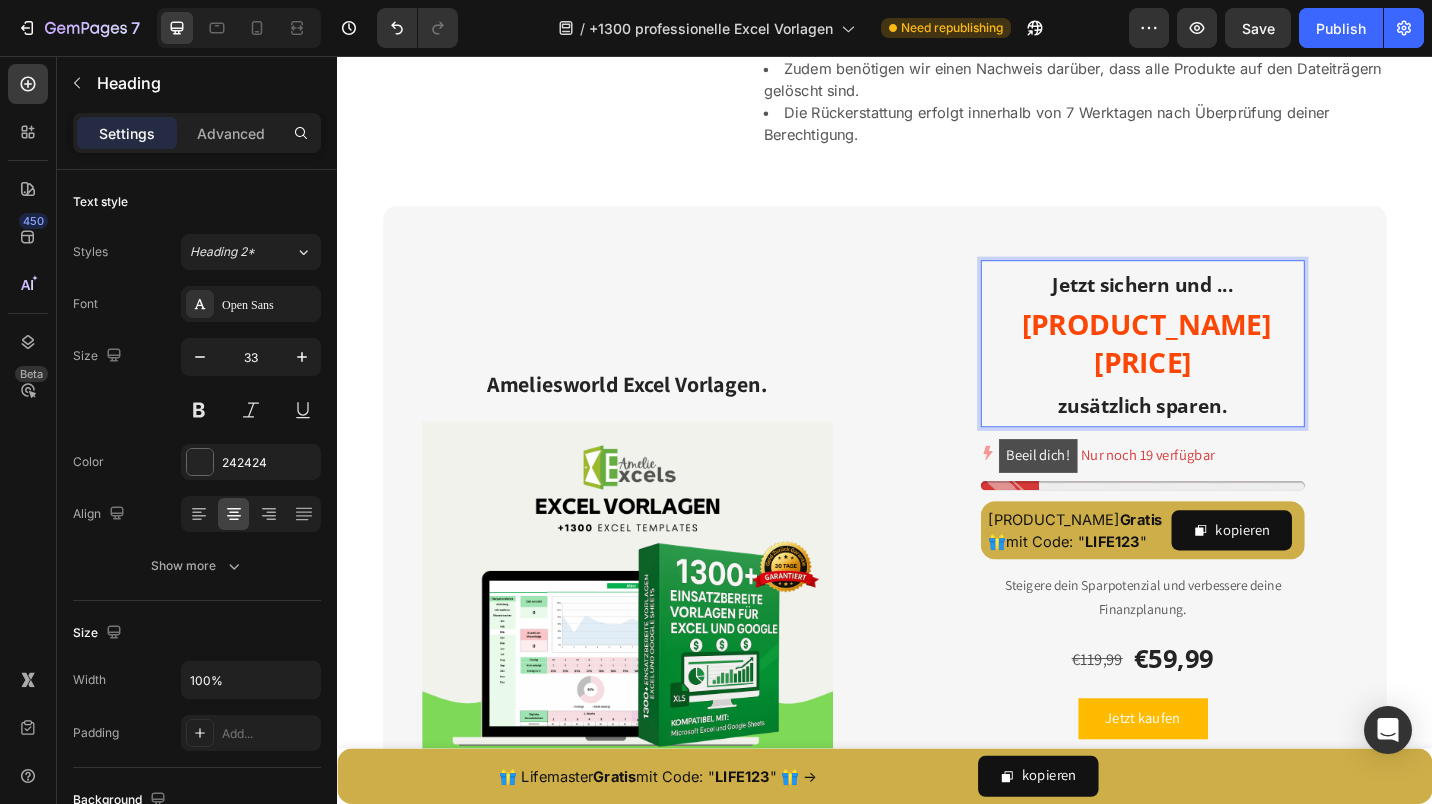 click on "[PRODUCT_NAME] [PRICE]" at bounding box center [1223, 371] 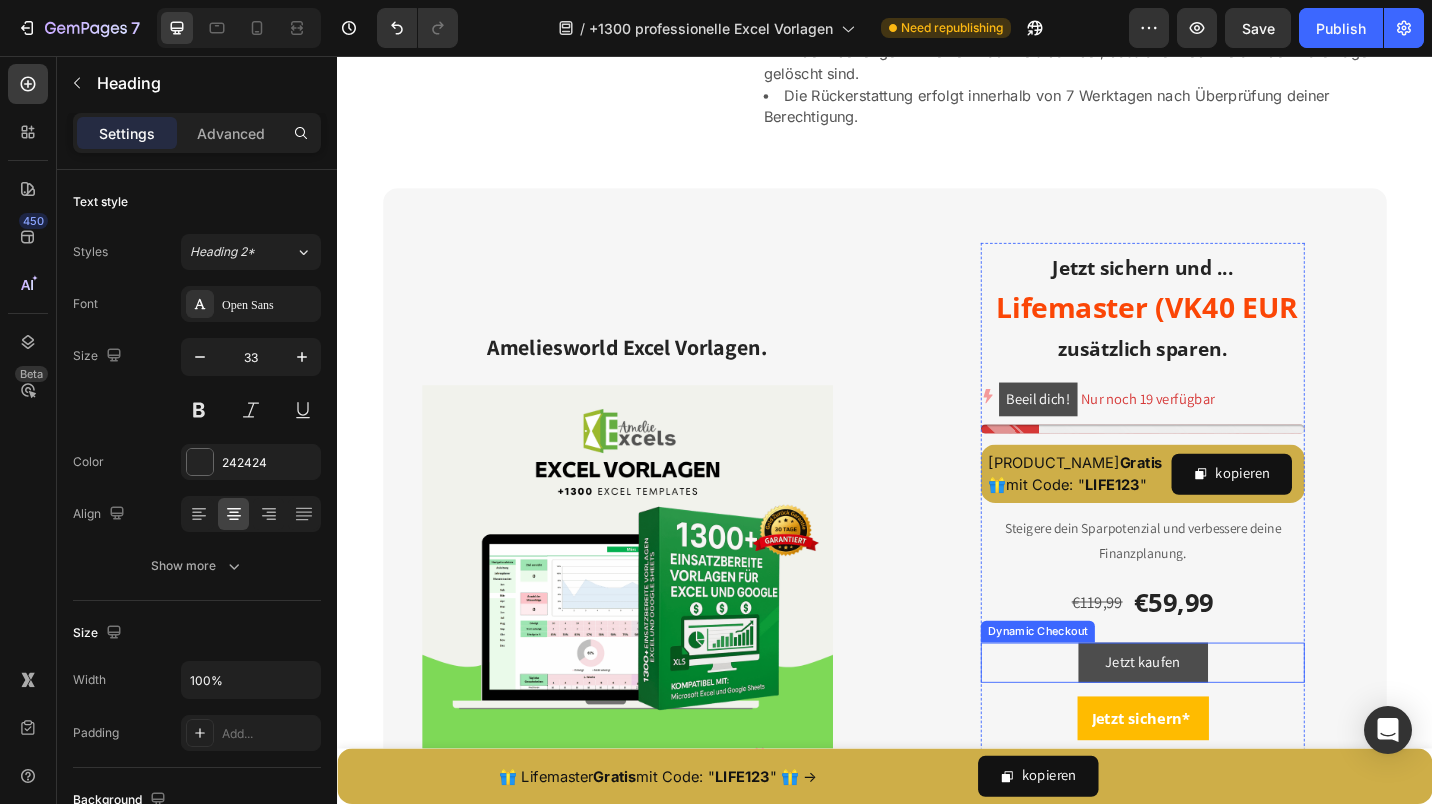 scroll, scrollTop: 6925, scrollLeft: 0, axis: vertical 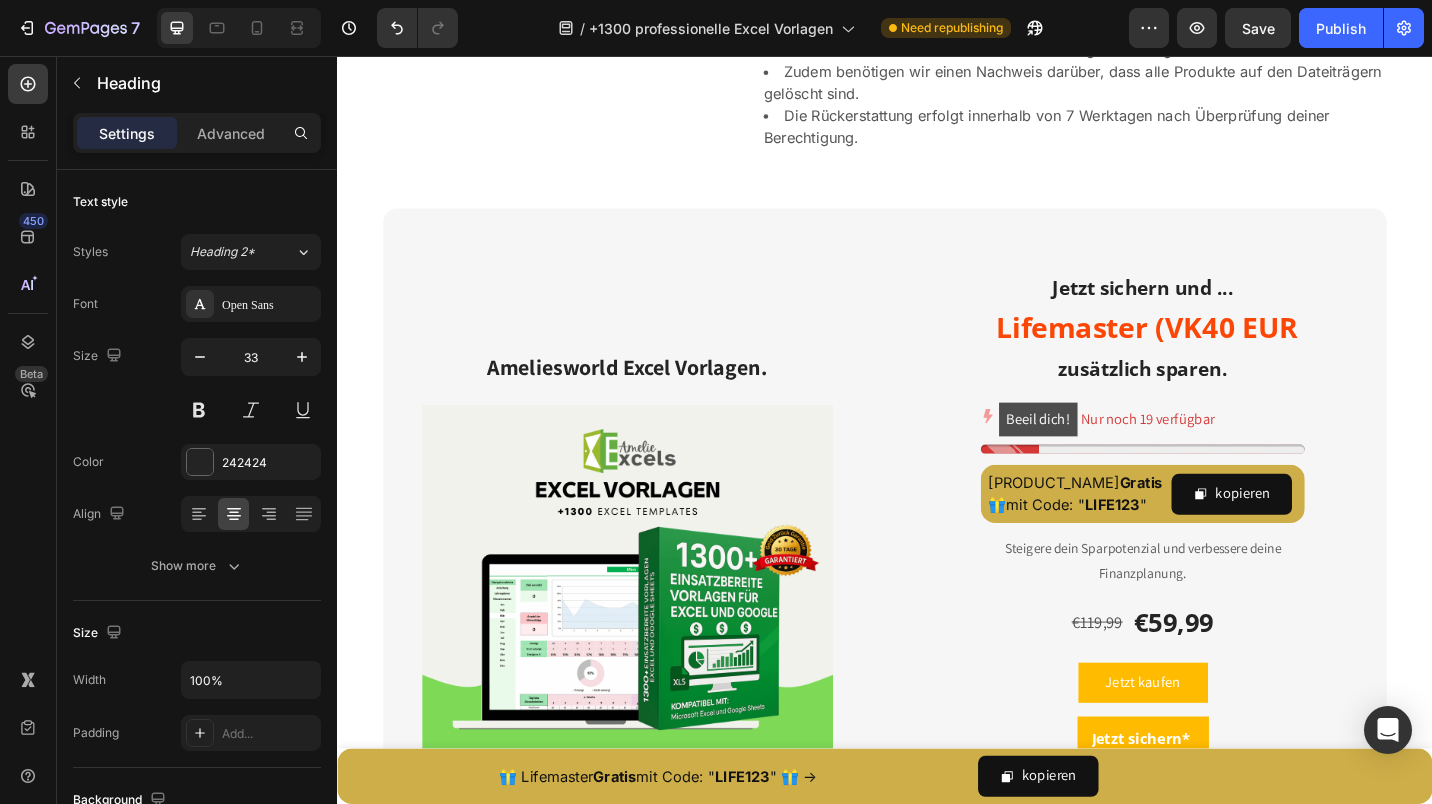 click on "Lifemaster (VK40 EUR" at bounding box center (1224, 353) 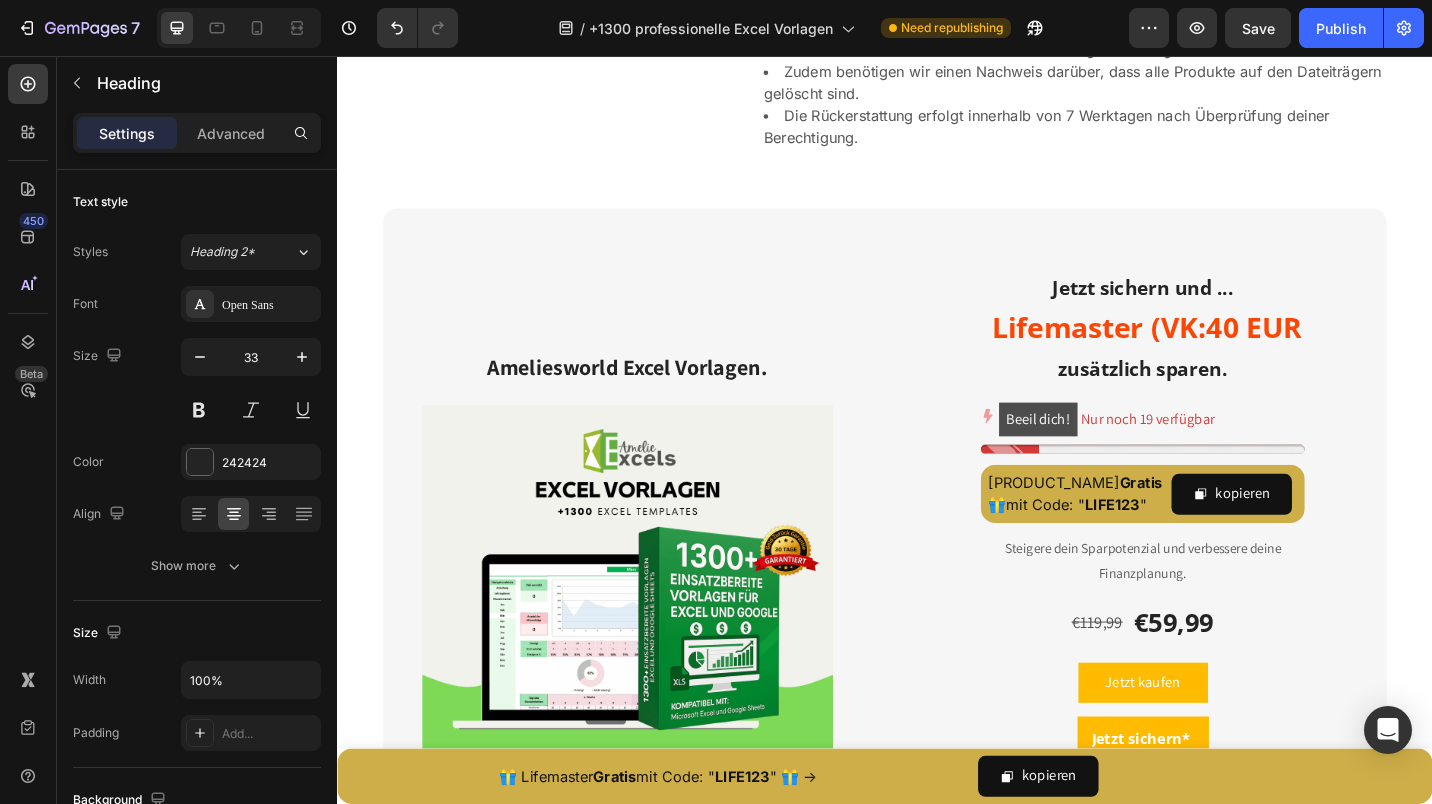click on "Lifemaster (VK:40 EUR" at bounding box center [1223, 353] 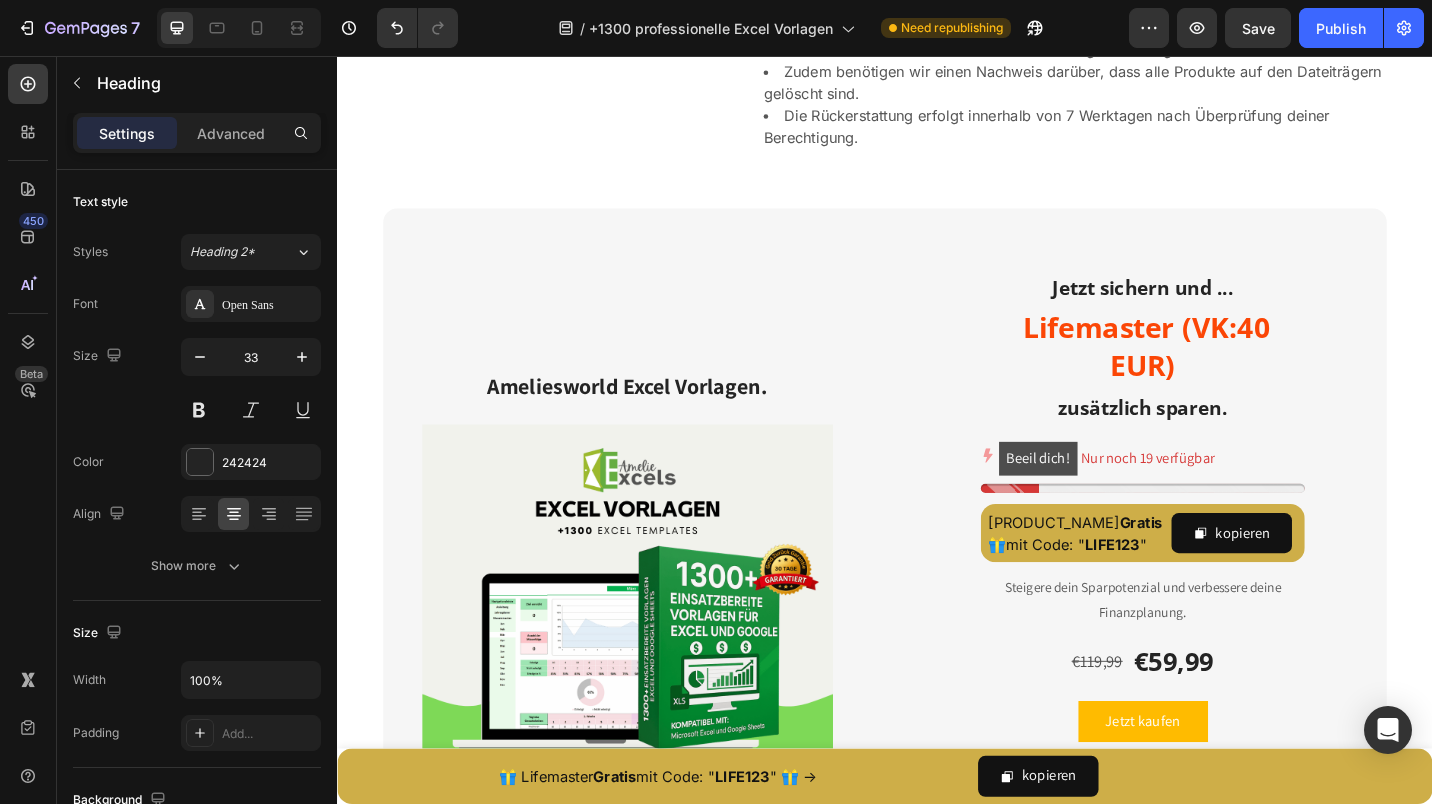click on "Lifemaster (VK:40 EUR)" at bounding box center (1223, 374) 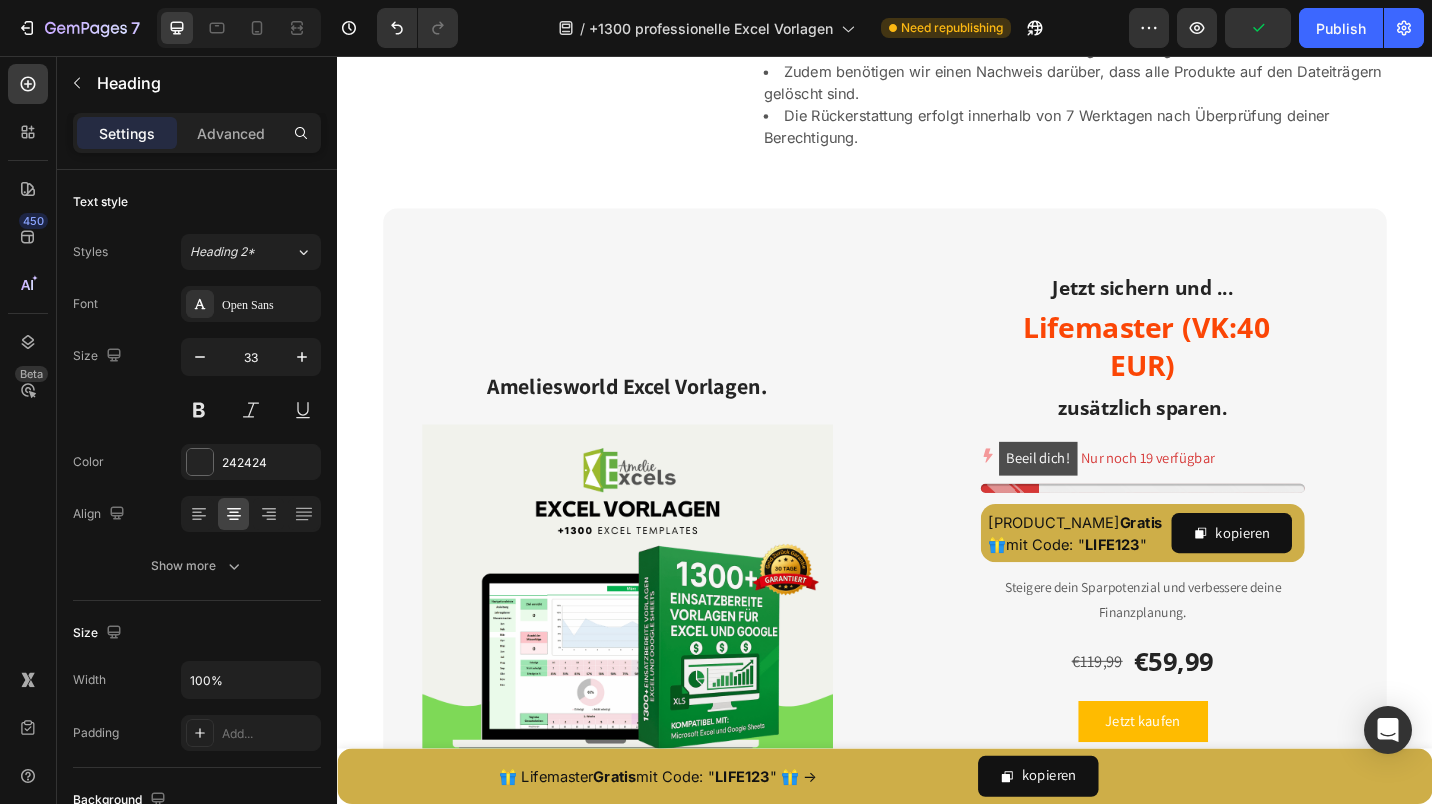 click on "Lifemaster (VK:40 EUR)" at bounding box center (1223, 374) 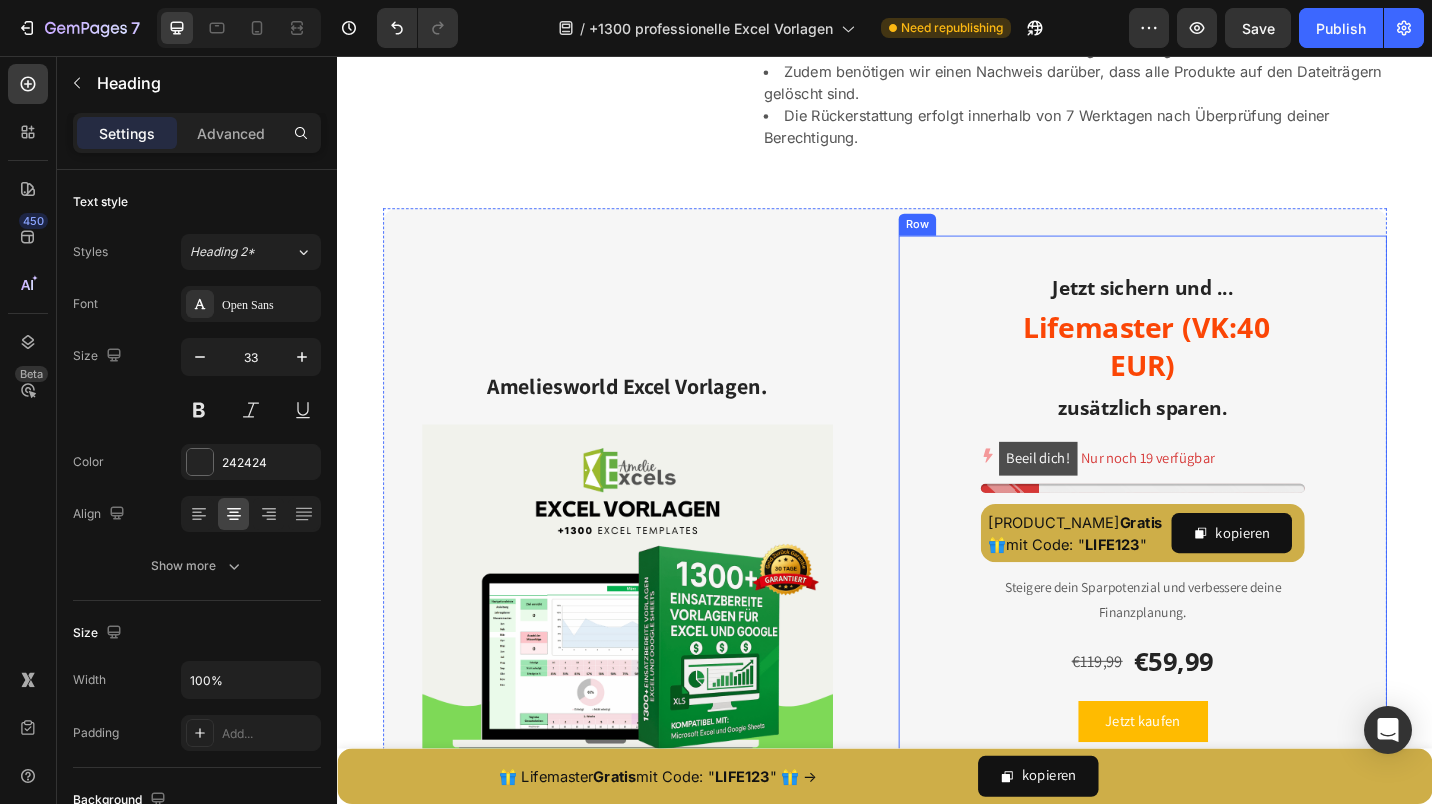 click on "Jetzt sichern und ...   Lifemaster (VK:40 EUR) zusätzlich sparen.  Heading
Beeil dich!  Nur noch 19 verfügbar Stock Counter Lifemaster  Gratis 🎁  mit Code: " LIFE123 " Text Block kopieren Copy Coupon Code Row Row Steigere dein Sparpotenzial und verbessere deine Finanzplanung. Text block €119,99 Product Price Product Price €59,99 (P) Price (P) Price Row Jetzt kaufen Dynamic Checkout Jetzt sichern* (P) Cart Button Image  30 Tage  Geld-zurück-Garantie 🤍 Heading Row Image Image Image Image Image Icon List Hoz Product Row" at bounding box center (1219, 647) 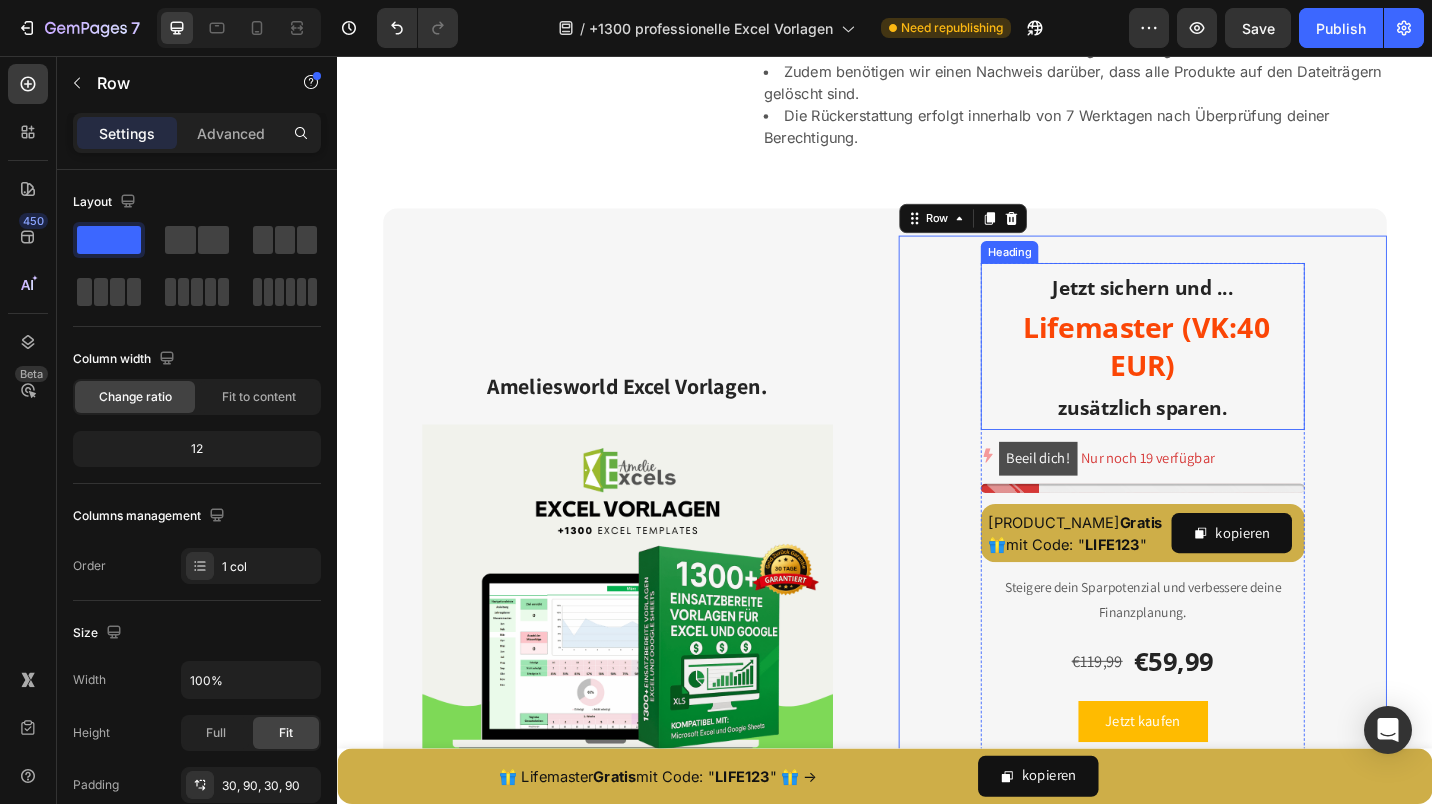 click on "Lifemaster (VK:40 EUR)" at bounding box center (1223, 374) 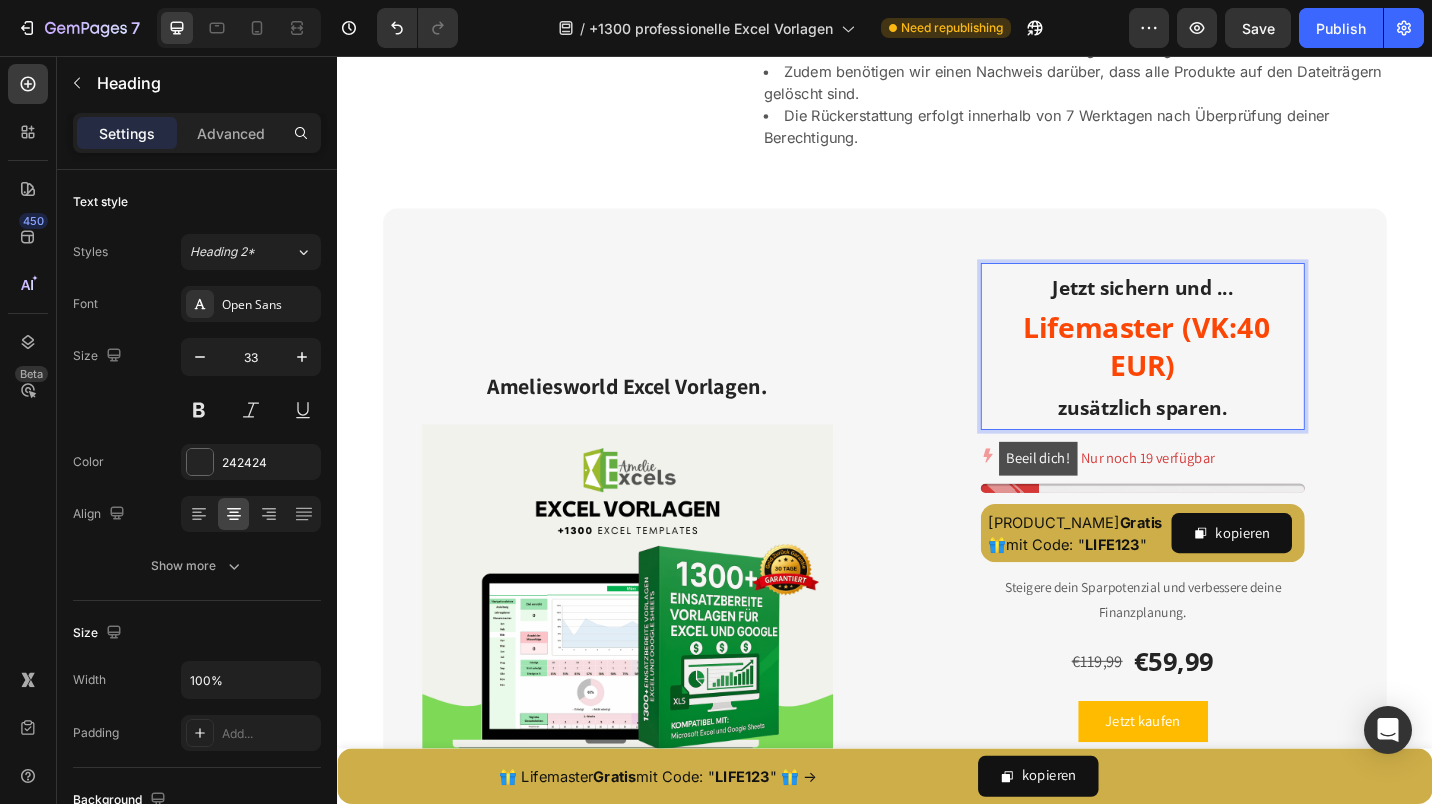 click on "Lifemaster (VK:40 EUR)" at bounding box center (1223, 374) 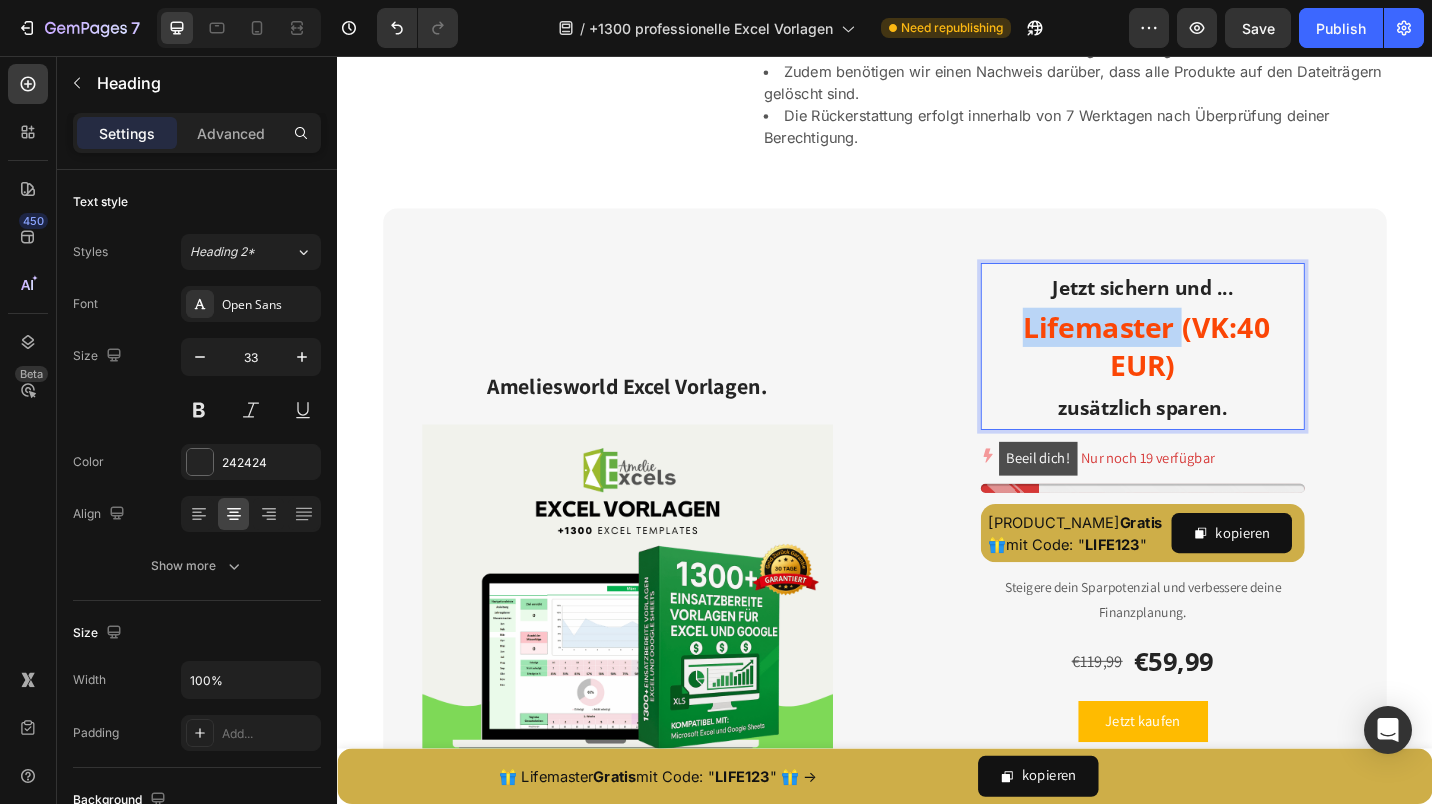 click on "Lifemaster (VK:40 EUR)" at bounding box center [1223, 374] 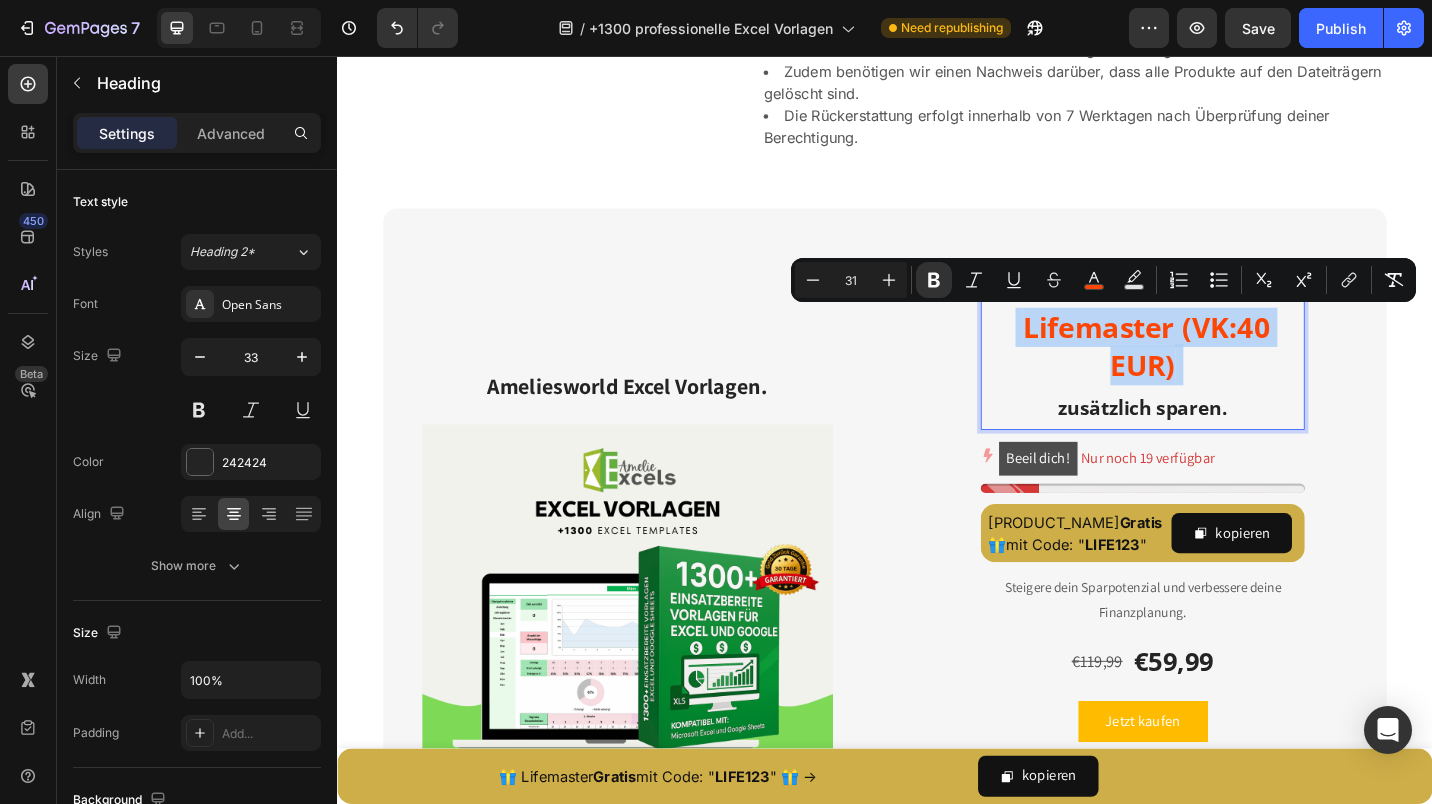 click on "Lifemaster (VK:40 EUR)" at bounding box center (1223, 374) 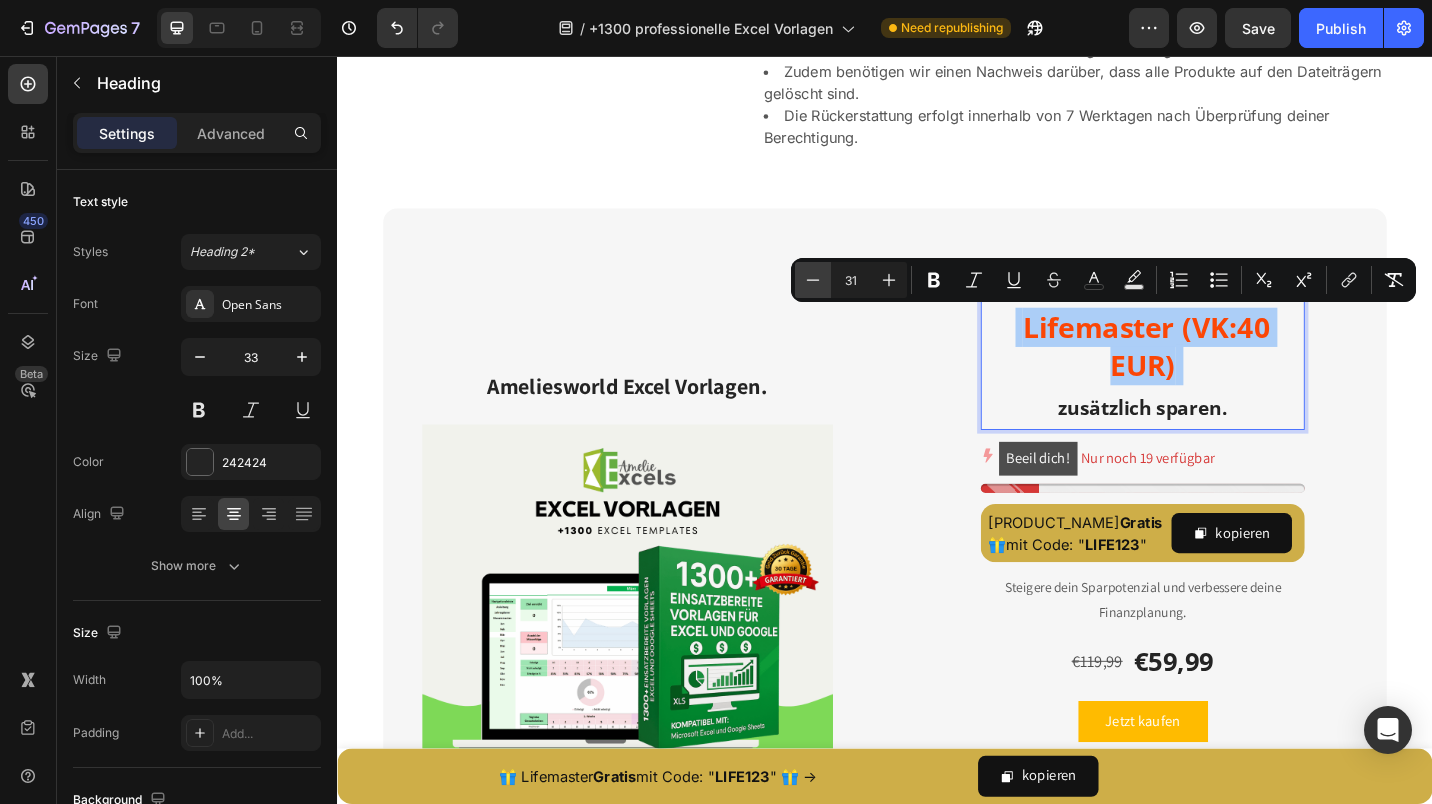 click 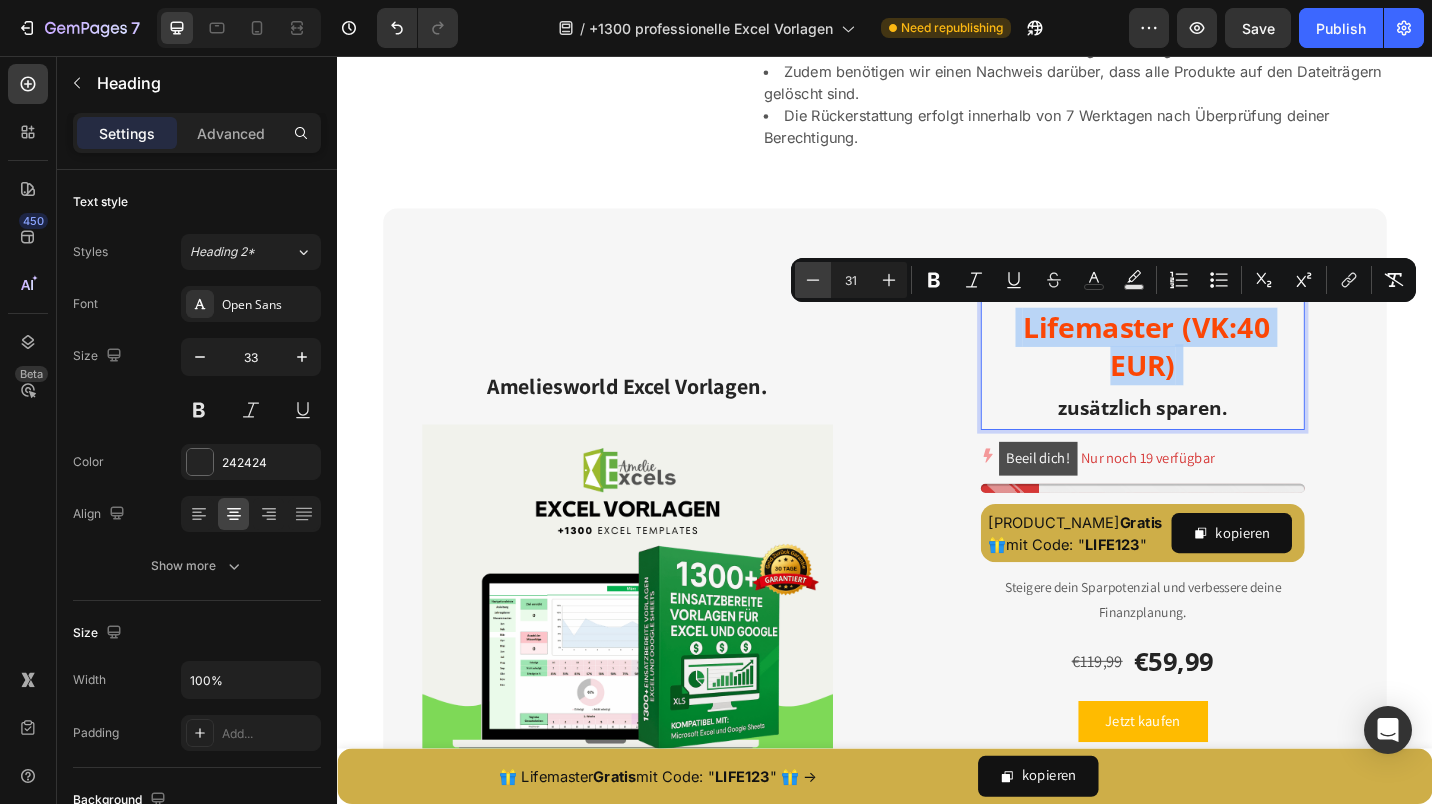 type on "30" 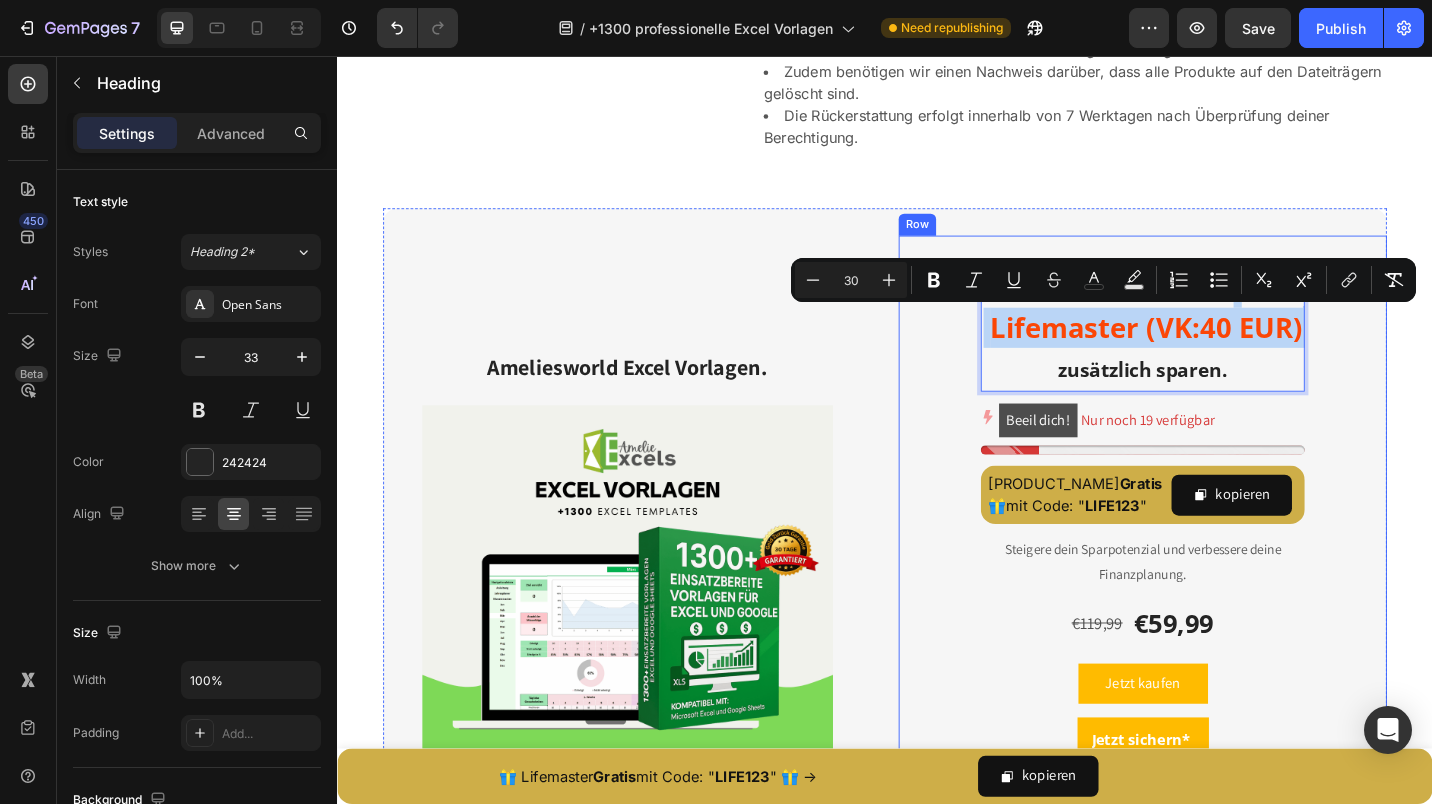 click on "Jetzt sichern und ...   Lifemaster (VK:40 EUR) zusätzlich sparen.  Heading   12
Beeil dich!  Nur noch 19 verfügbar Stock Counter Lifemaster  Gratis 🎁  mit Code: " LIFE123 " Text Block kopieren Copy Coupon Code Row Row Steigere dein Sparpotenzial und verbessere deine Finanzplanung. Text block €119,99 Product Price Product Price €59,99 (P) Price (P) Price Row Jetzt kaufen Dynamic Checkout Jetzt sichern* (P) Cart Button Image  30 Tage  Geld-zurück-Garantie 🤍 Heading Row Image Image Image Image Image Icon List Hoz Product Row" at bounding box center [1219, 626] 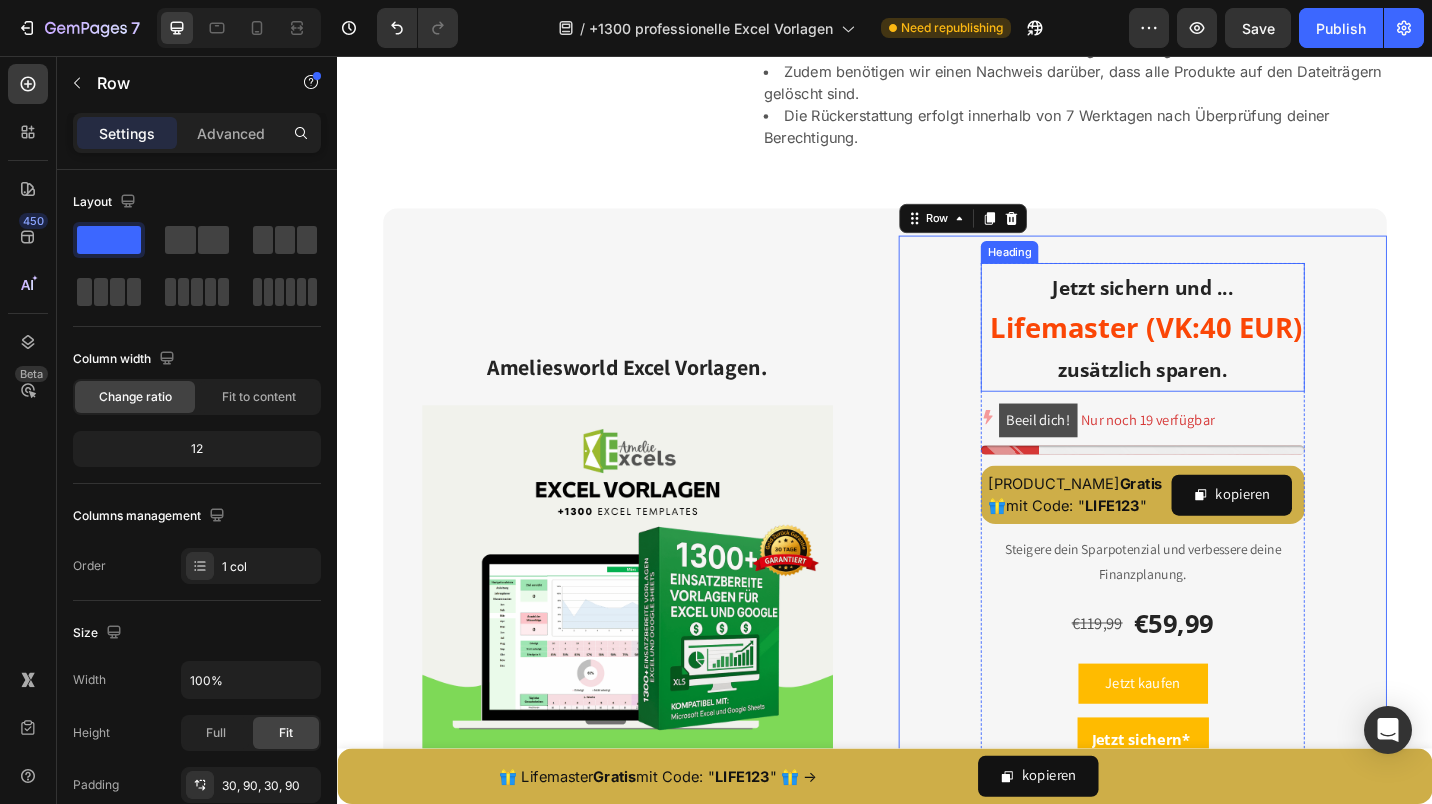 click on "Lifemaster (VK:40 EUR)" at bounding box center [1224, 353] 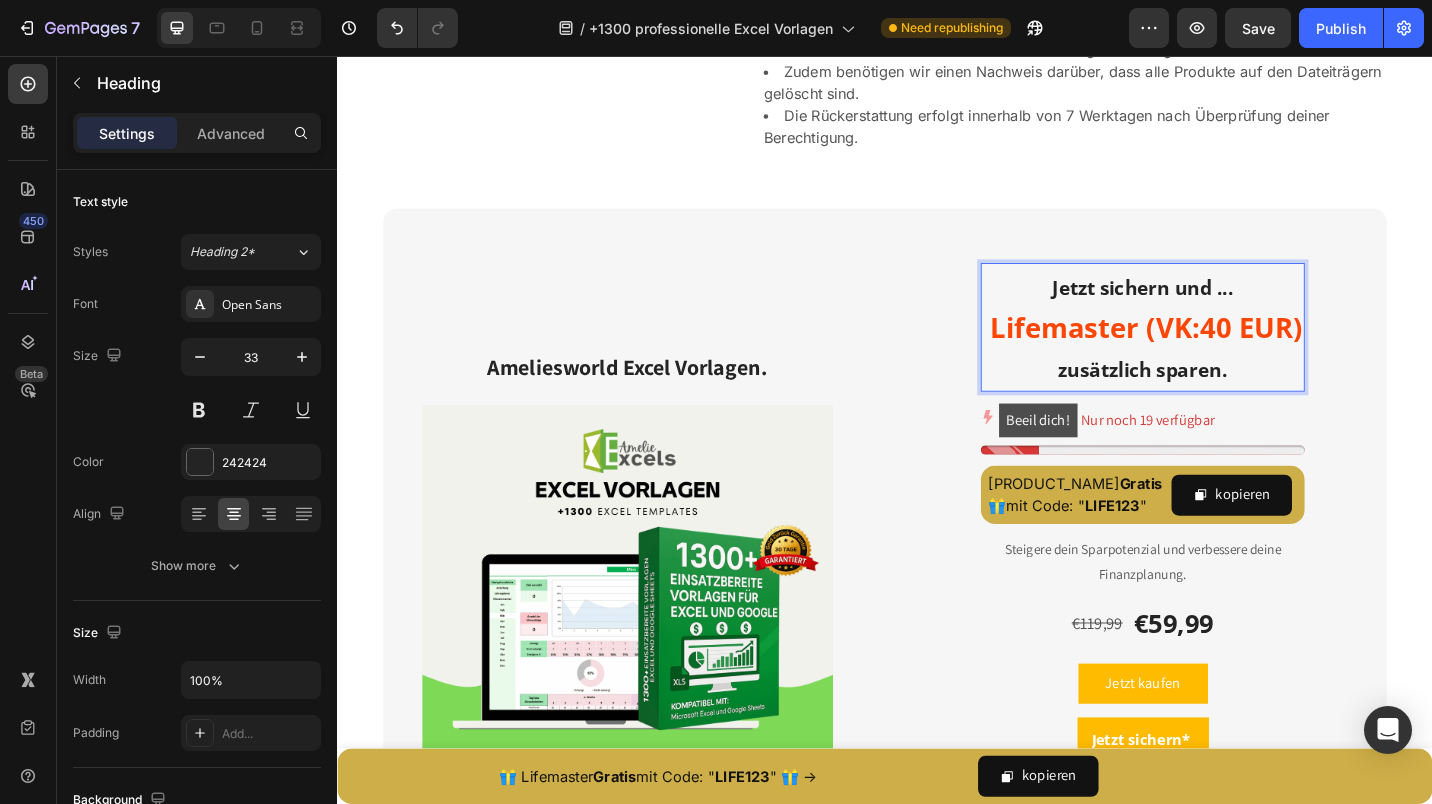 click on "Lifemaster (VK:40 EUR)" at bounding box center (1224, 353) 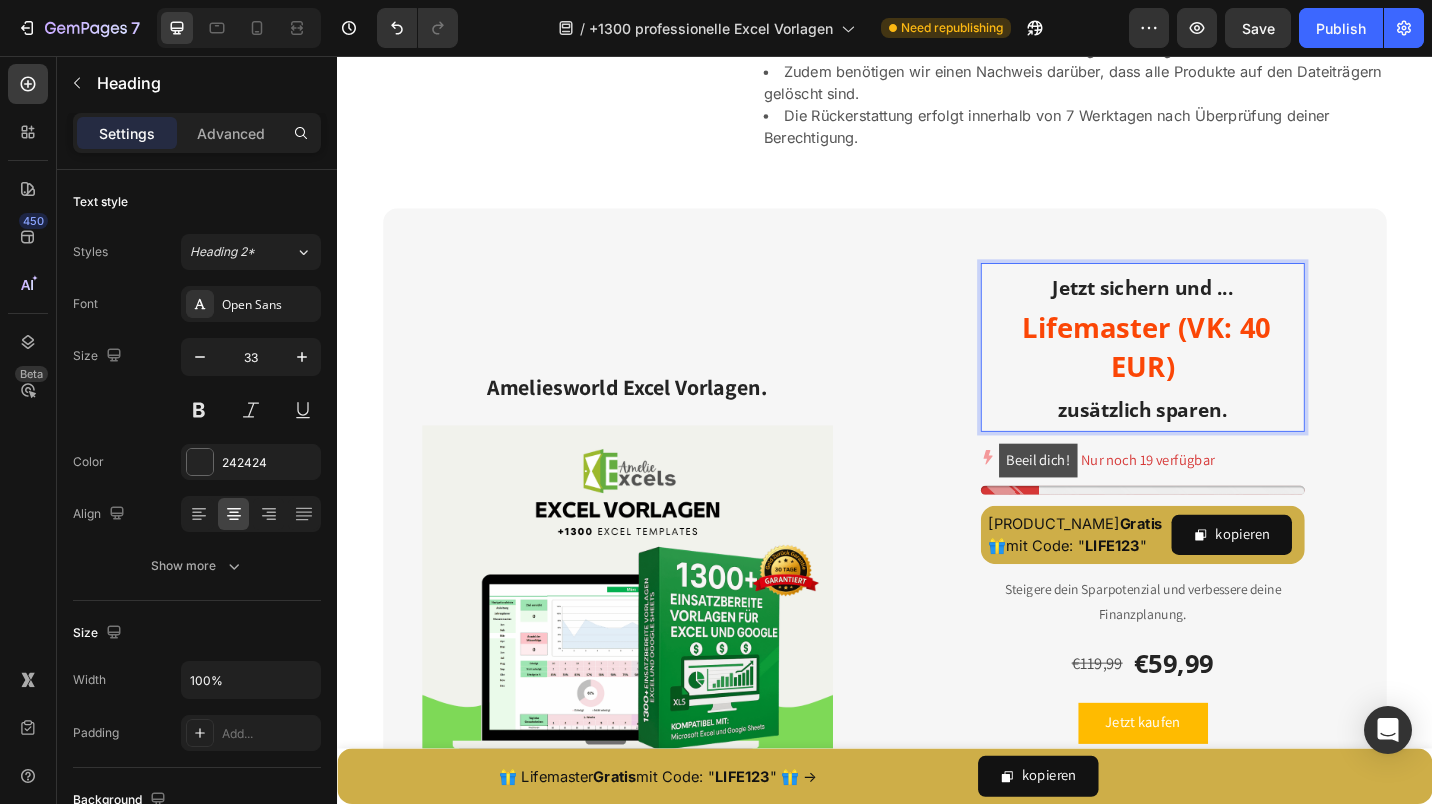 click on "Jetzt sichern und ...   Lifemaster (VK: 40 EUR) zusätzlich sparen." at bounding box center [1219, 376] 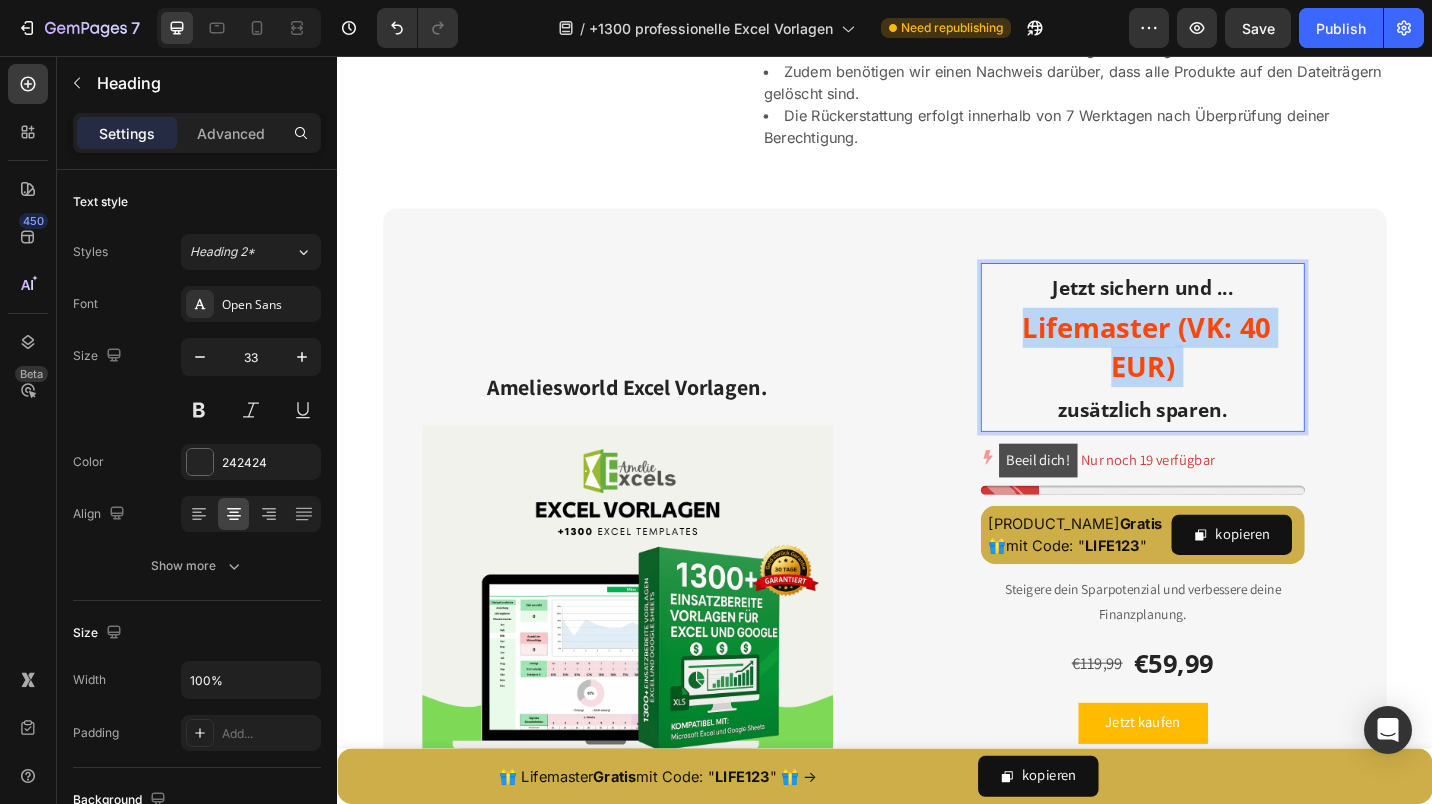 click on "Jetzt sichern und ...   Lifemaster (VK: 40 EUR) zusätzlich sparen." at bounding box center [1219, 376] 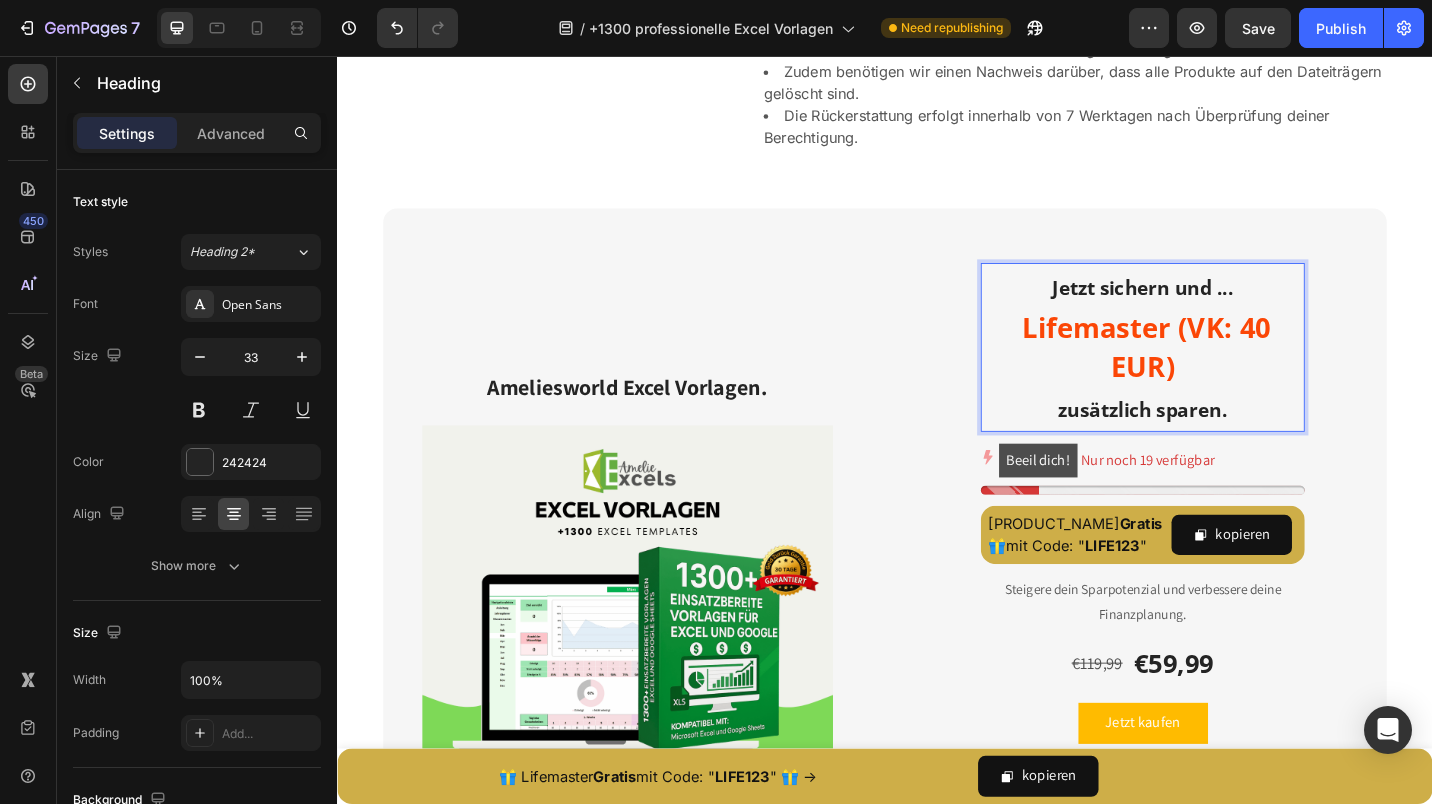 click on "Lifemaster (VK: 40 EUR)" at bounding box center (1224, 375) 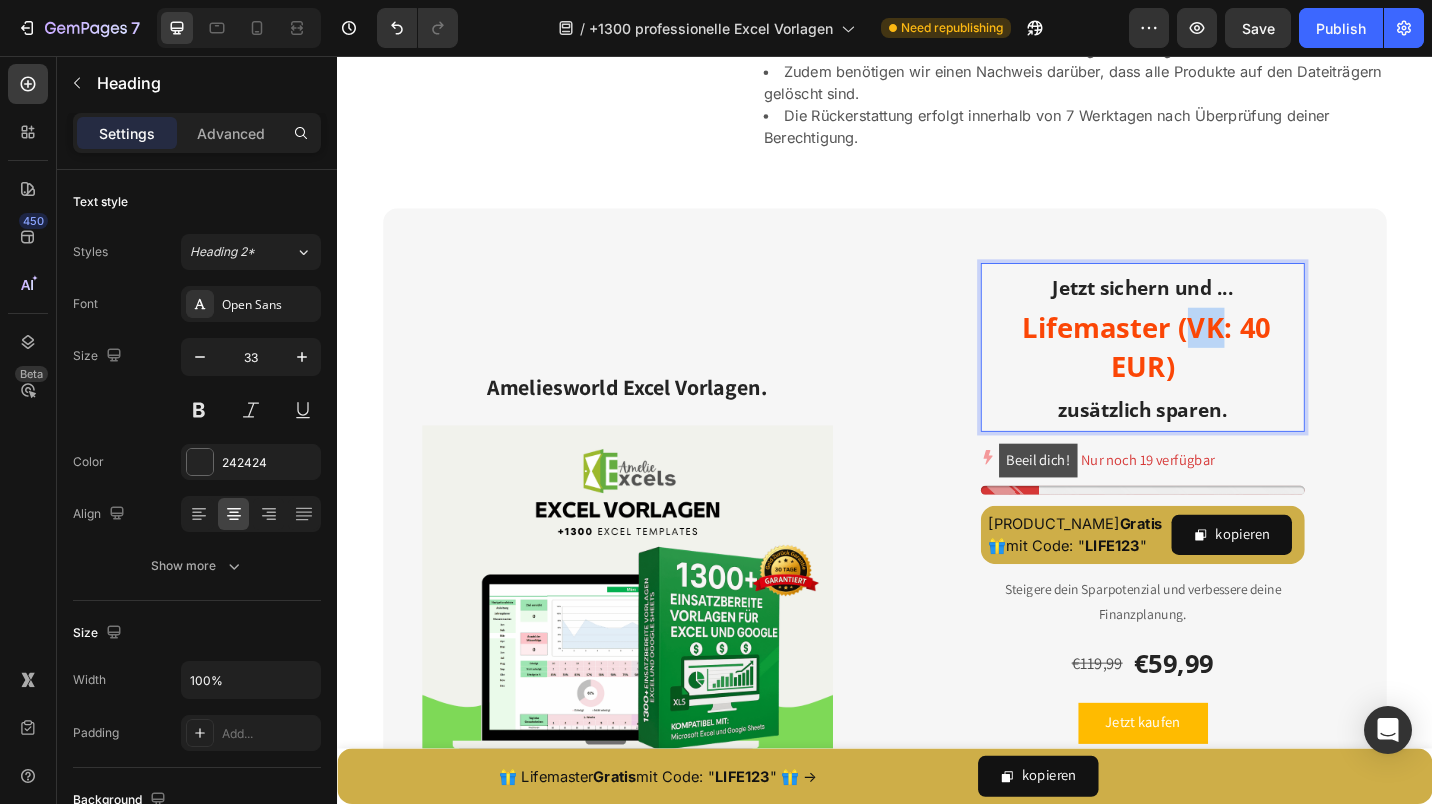 click on "Lifemaster (VK: 40 EUR)" at bounding box center (1224, 375) 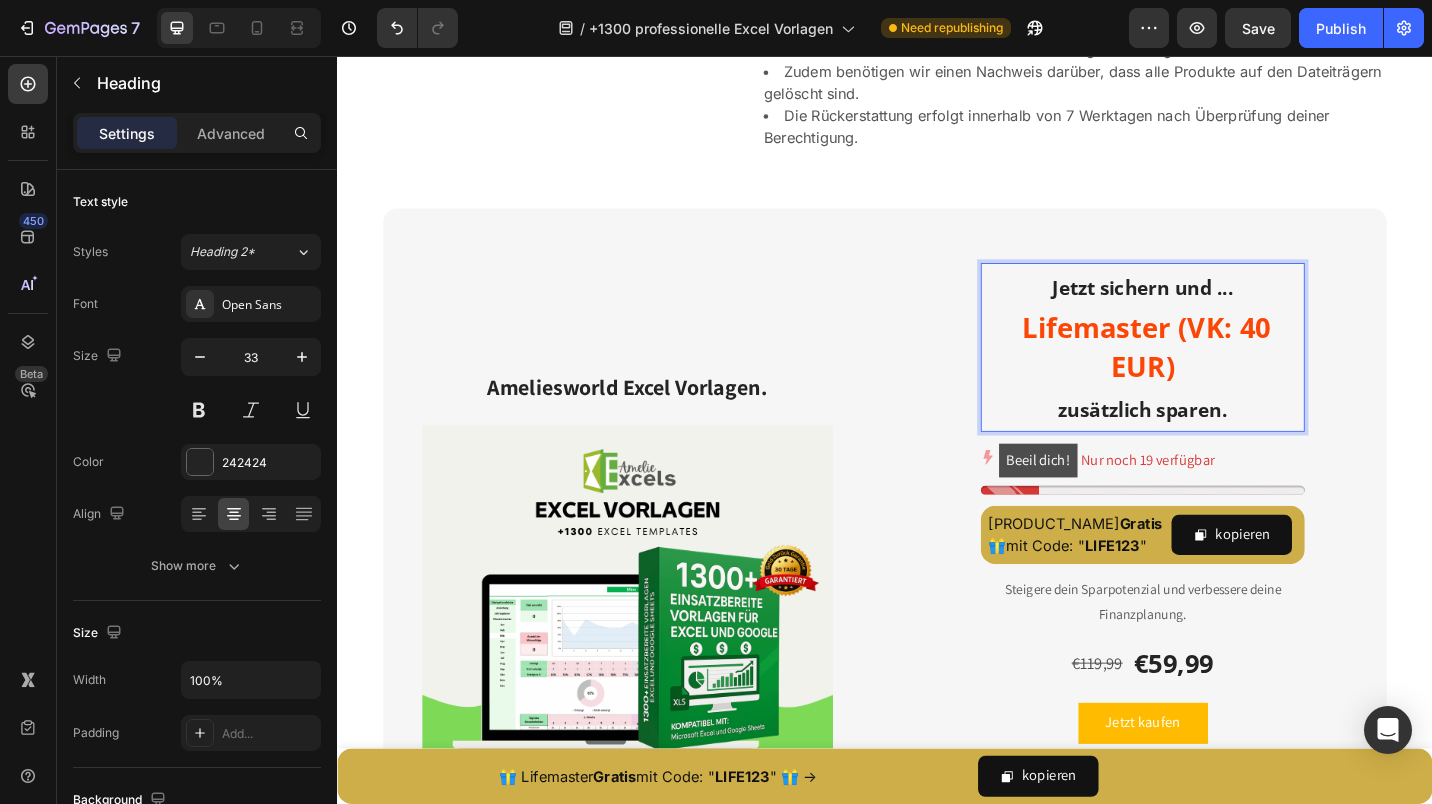 click on "Lifemaster (VK: 40 EUR)" at bounding box center [1224, 375] 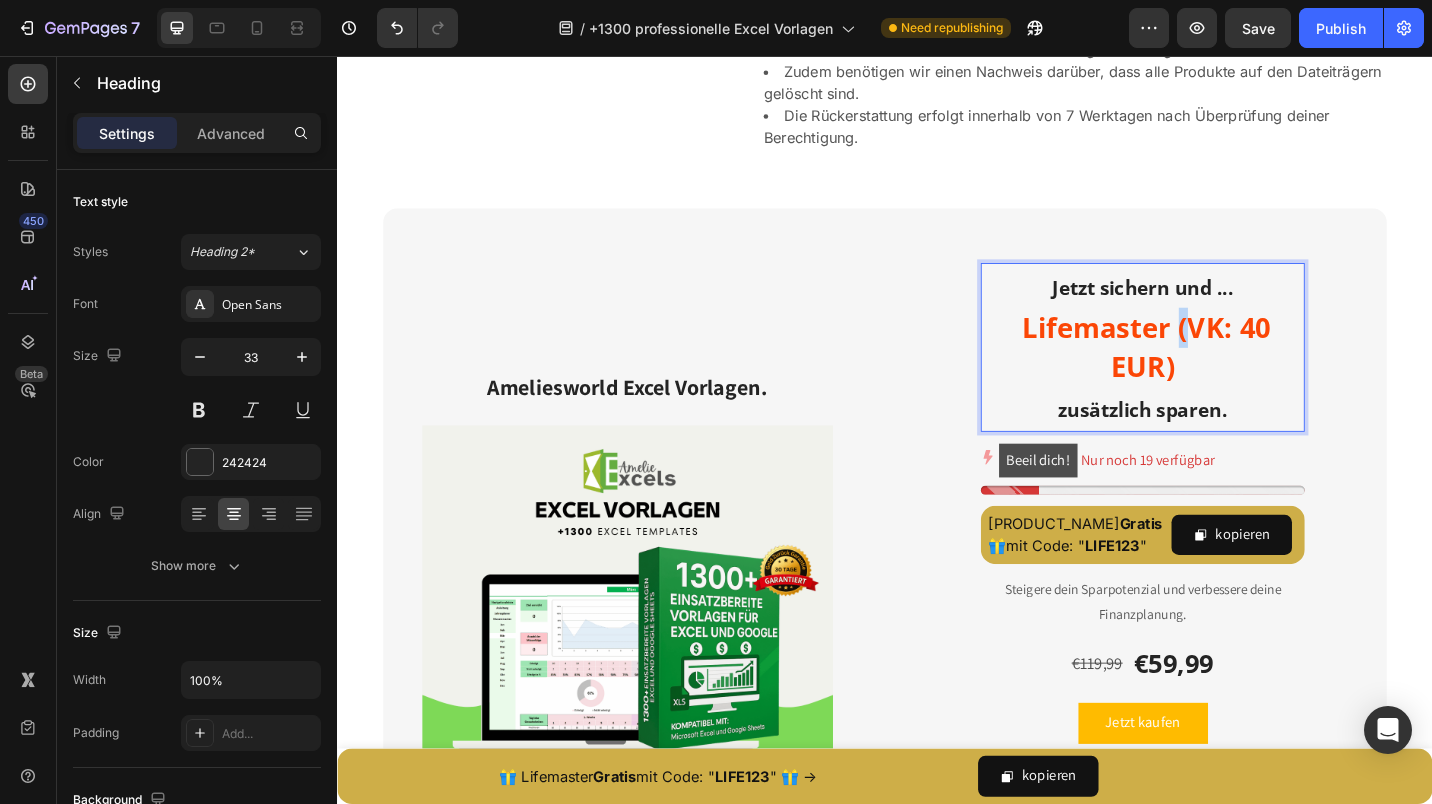 click on "Lifemaster (VK: 40 EUR)" at bounding box center [1224, 375] 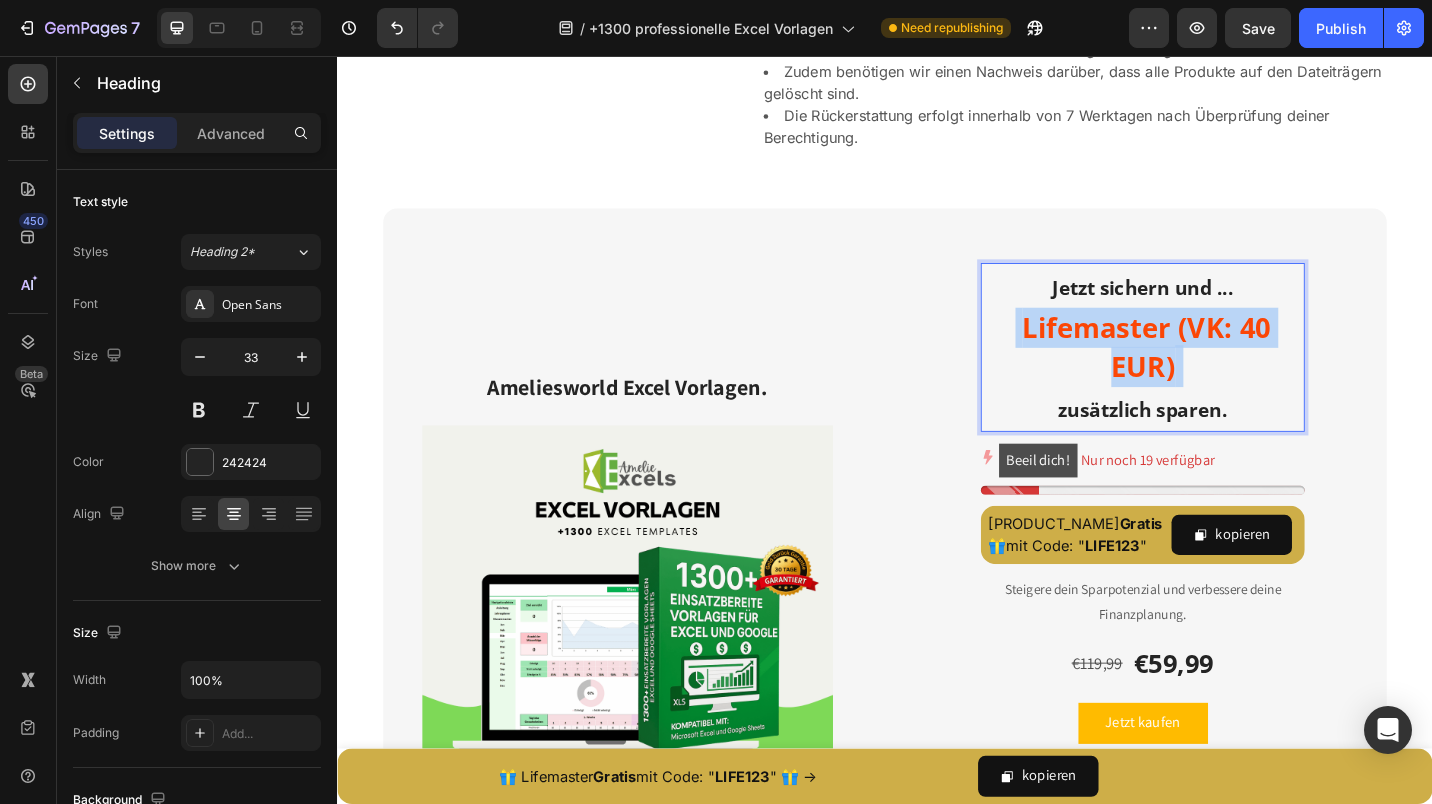 click on "Lifemaster (VK: 40 EUR)" at bounding box center [1224, 375] 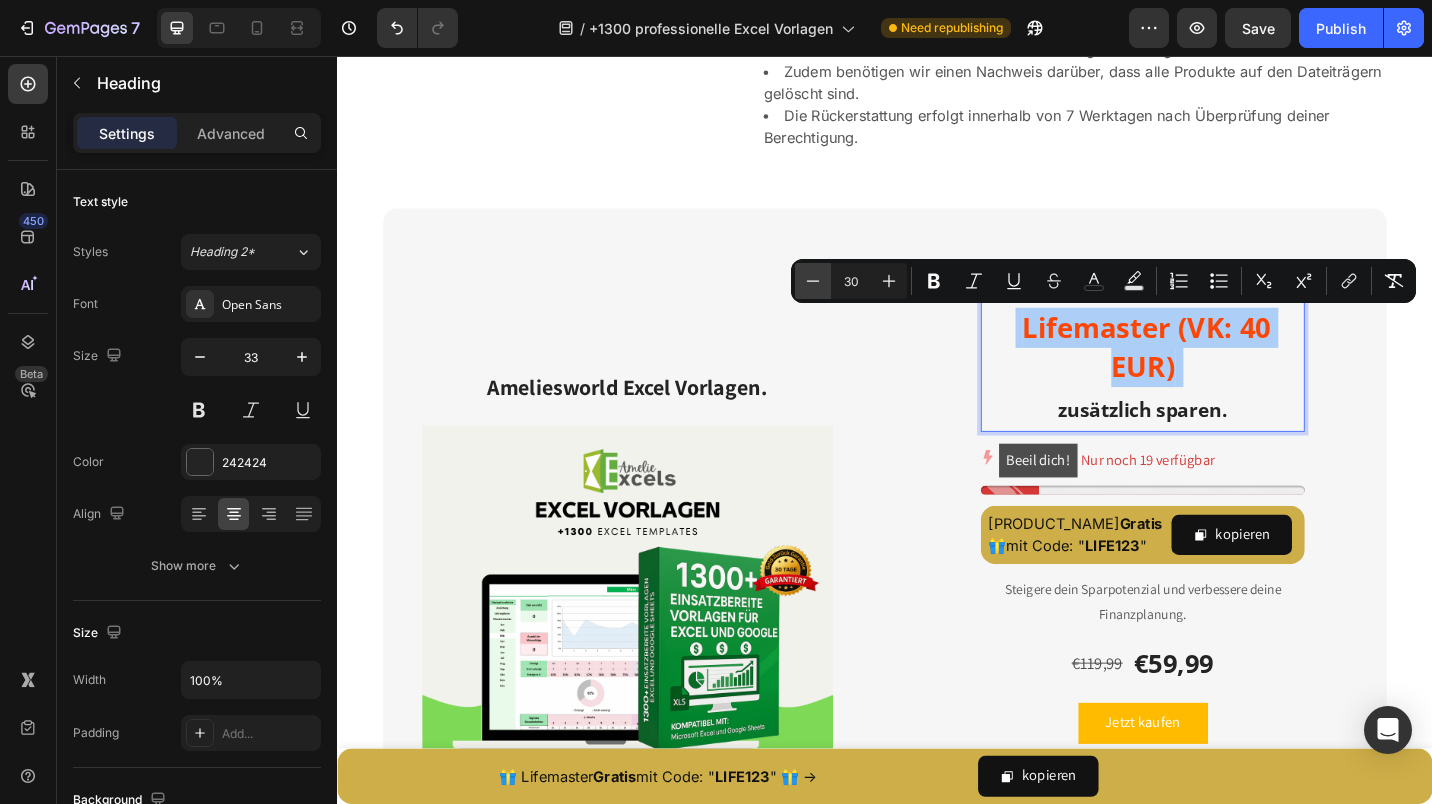click 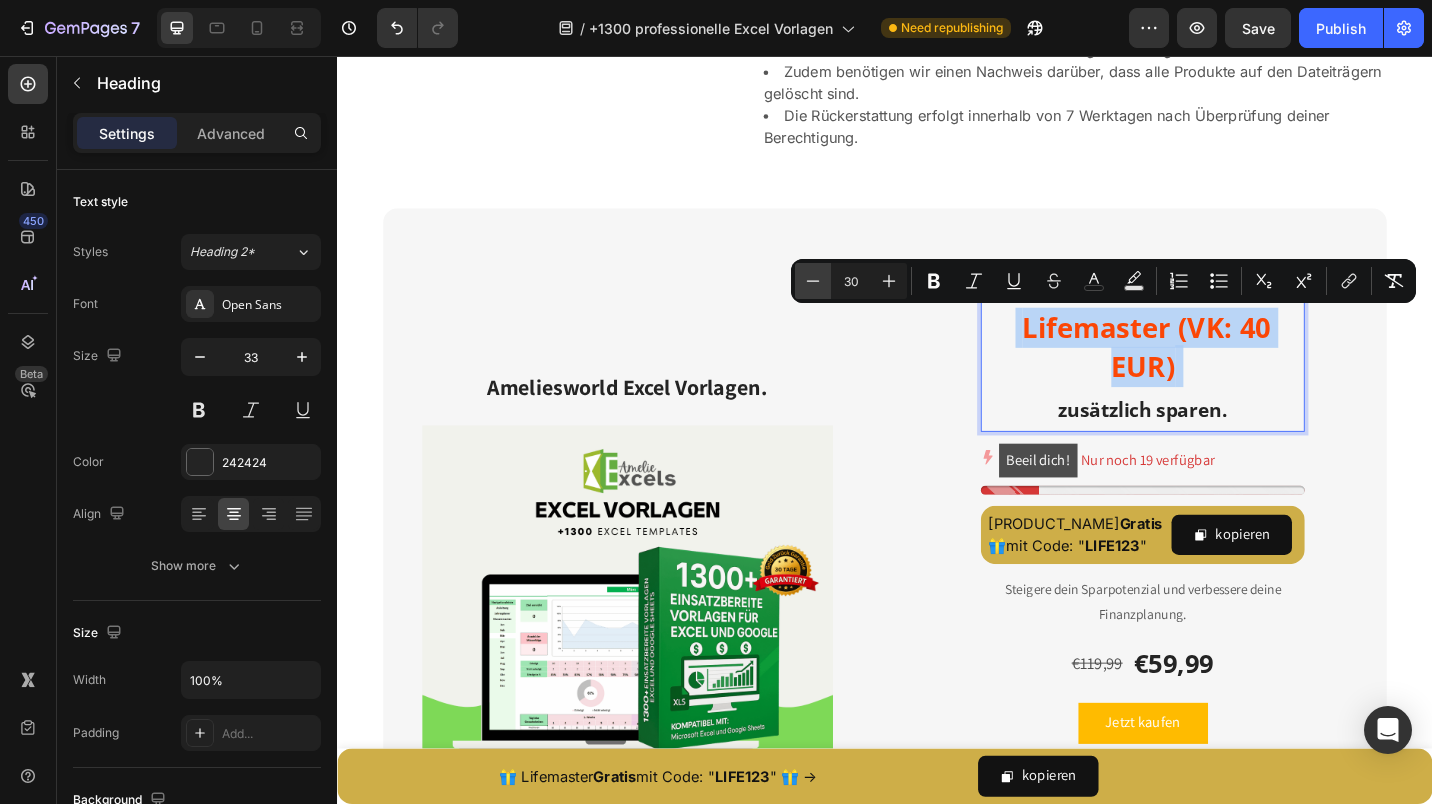 type on "29" 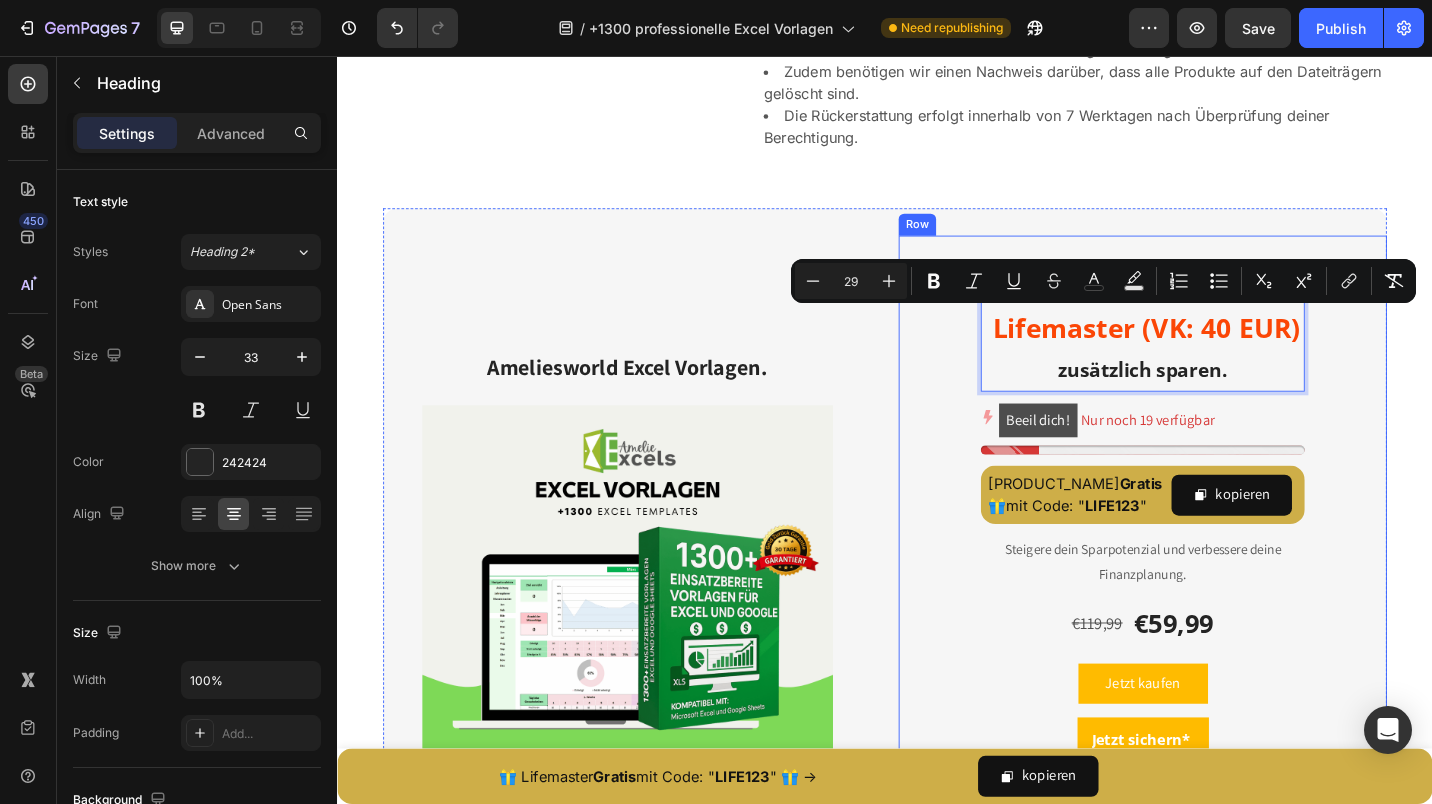 click on "Jetzt sichern und ...   Lifemaster (VK: 40 EUR) zusätzlich sparen.  Heading   12
Beeil dich!  Nur noch 19 verfügbar Stock Counter Lifemaster  Gratis 🎁  mit Code: " LIFE123 " Text Block kopieren Copy Coupon Code Row Row Steigere dein Sparpotenzial und verbessere deine Finanzplanung. Text block €119,99 Product Price Product Price €59,99 (P) Price (P) Price Row Jetzt kaufen Dynamic Checkout Jetzt sichern* (P) Cart Button Image  30 Tage  Geld-zurück-Garantie 🤍 Heading Row Image Image Image Image Image Icon List Hoz Product Row" at bounding box center (1219, 626) 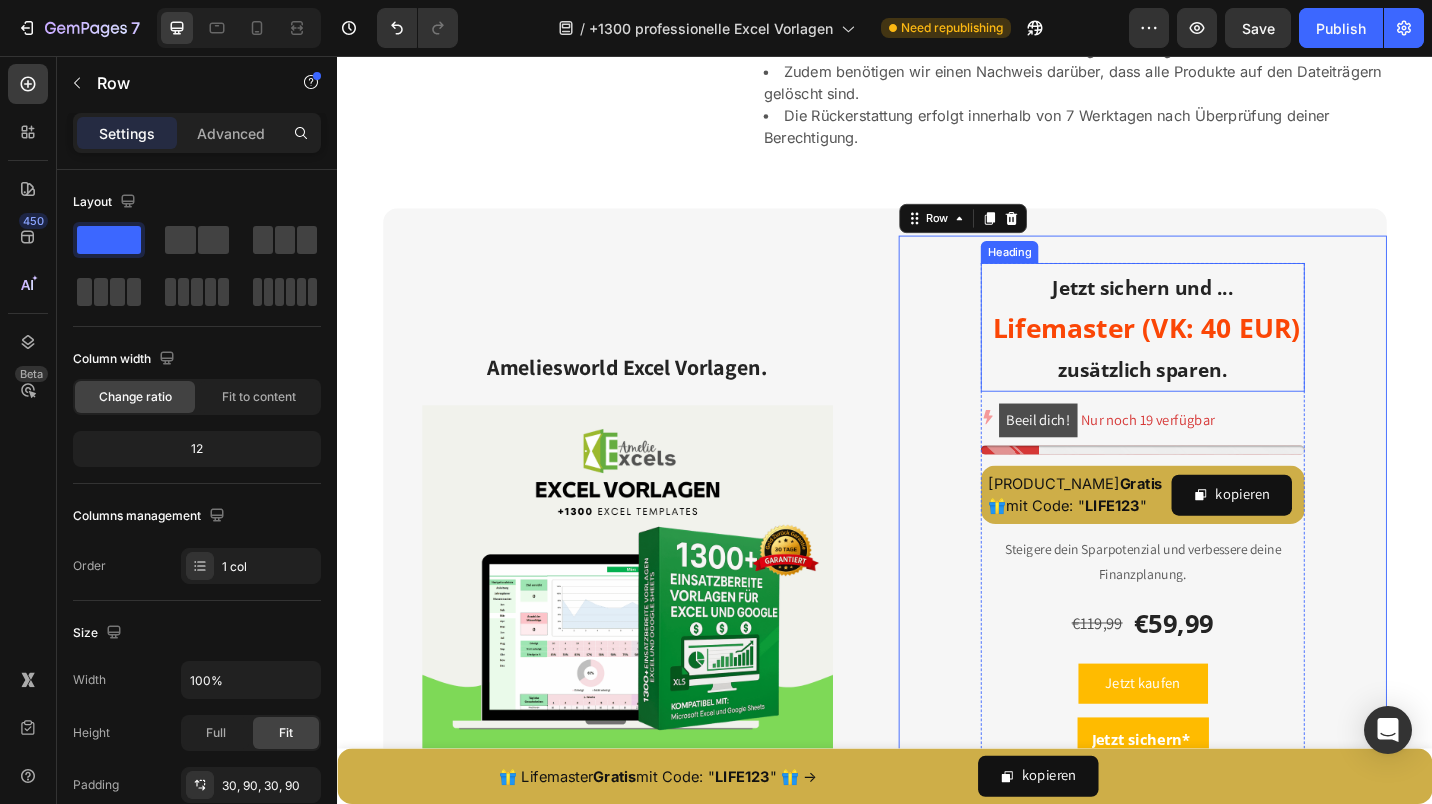 click on "zusätzlich sparen." at bounding box center (1220, 400) 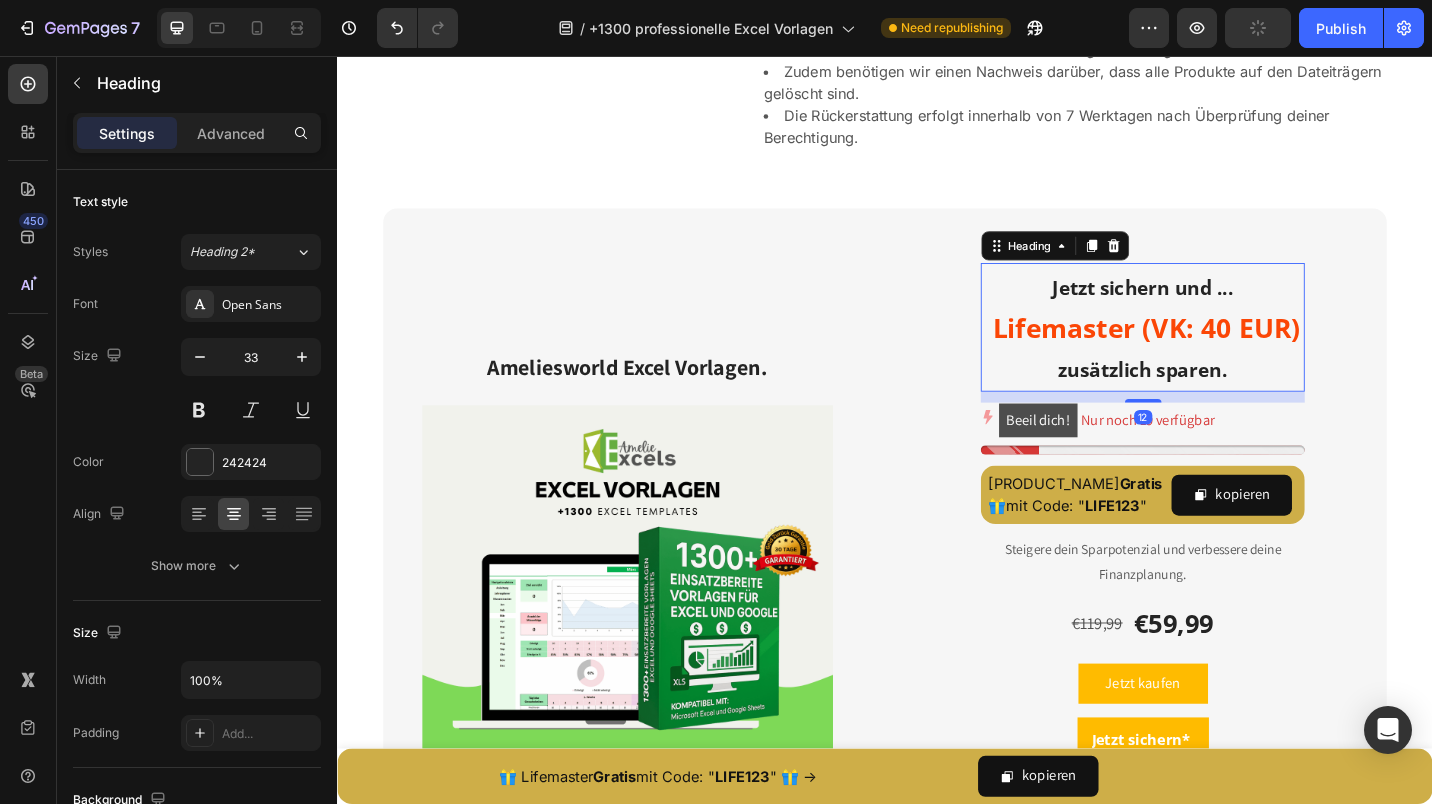 click on "zusätzlich sparen." at bounding box center [1220, 400] 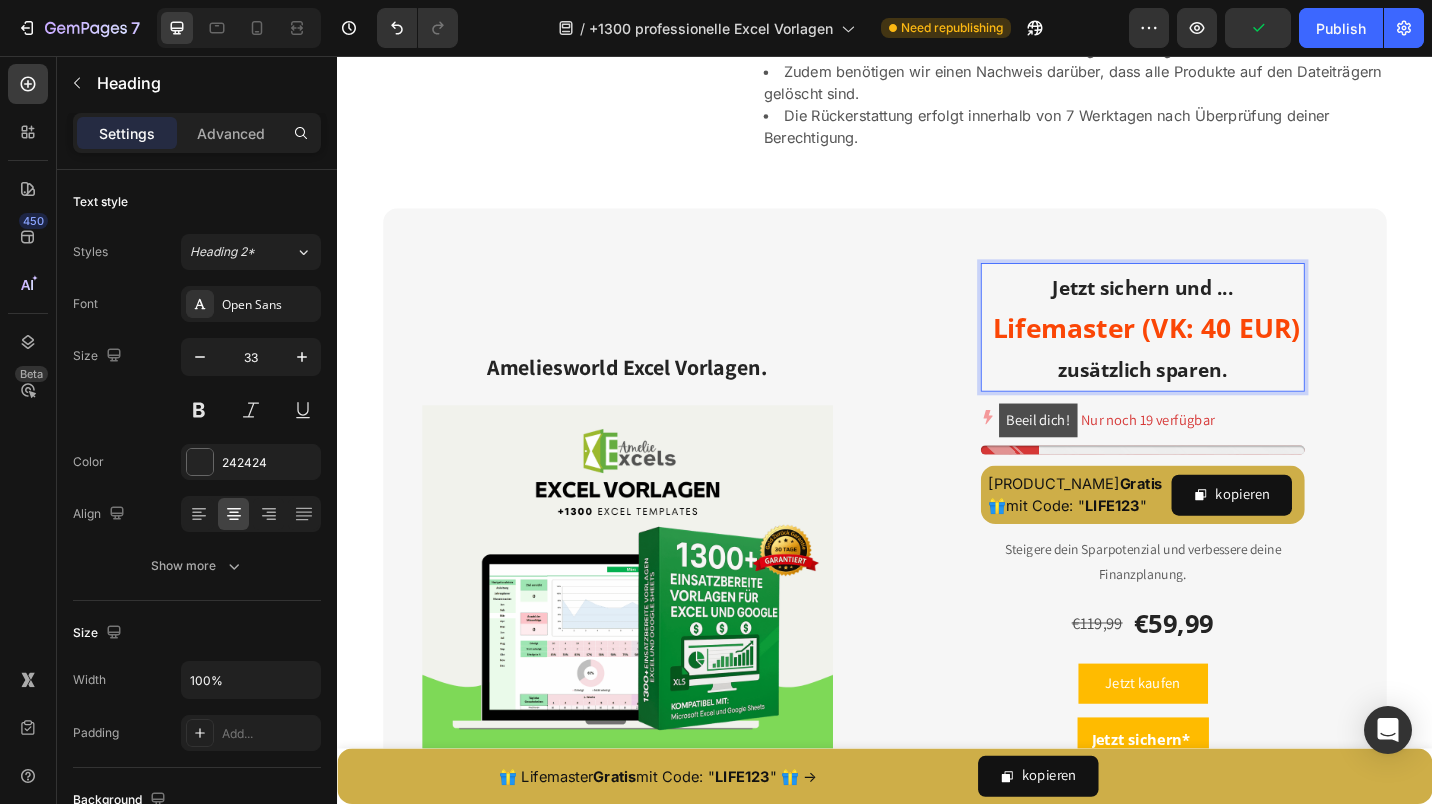 click on "zusätzlich sparen." at bounding box center (1220, 400) 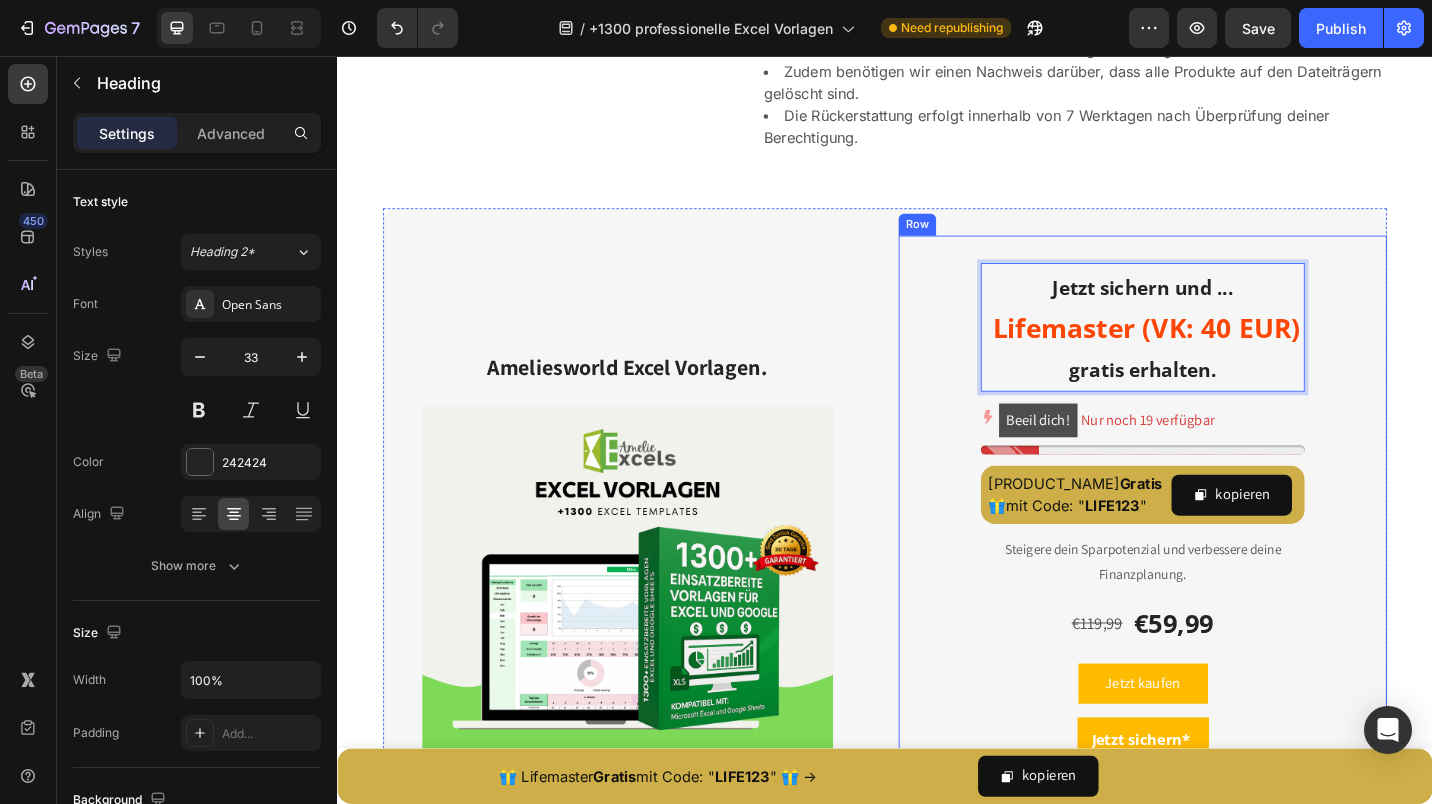 click on "Jetzt sichern und ... Lifemaster (VK: 40 EUR) gratis erhalten. Heading 12 Beeil dich! Nur noch 19 verfügbar Stock Counter Lifemaster Gratis mit Code: " LIFE123 " Text Block kopieren Copy Coupon Code Row Row Steigere dein Sparpotenzial und verbessere deine Finanzplanung. Text block €119,99 Product Price Product Price €59,99 (P) Price (P) Price Row Jetzt kaufen Dynamic Checkout Jetzt sichern* (P) Cart Button Image 30 Tage Geld-zurück-Garantie 🤍 Heading Row Image Image Image Image Image Icon List Hoz Product Row" at bounding box center (1219, 626) 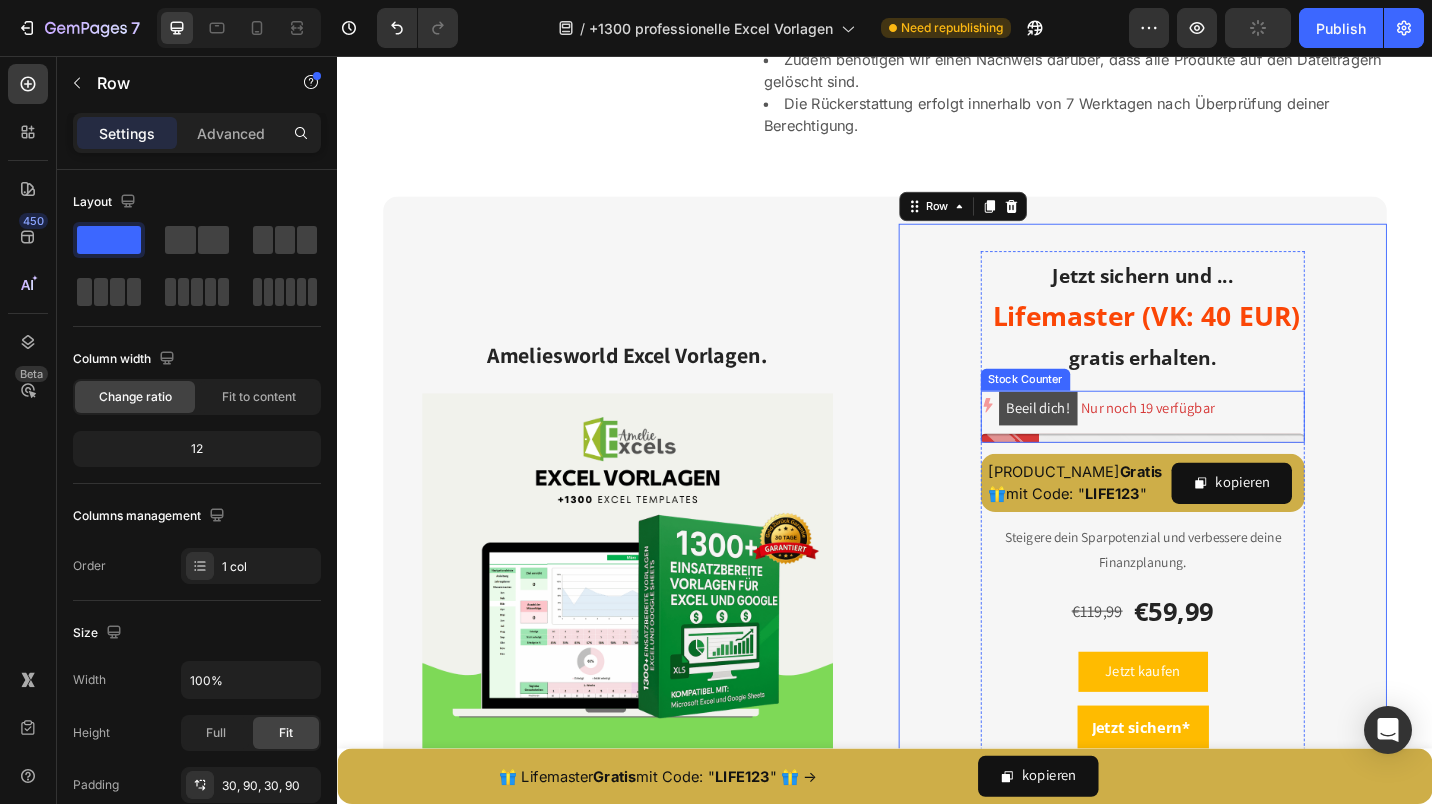 scroll, scrollTop: 6953, scrollLeft: 0, axis: vertical 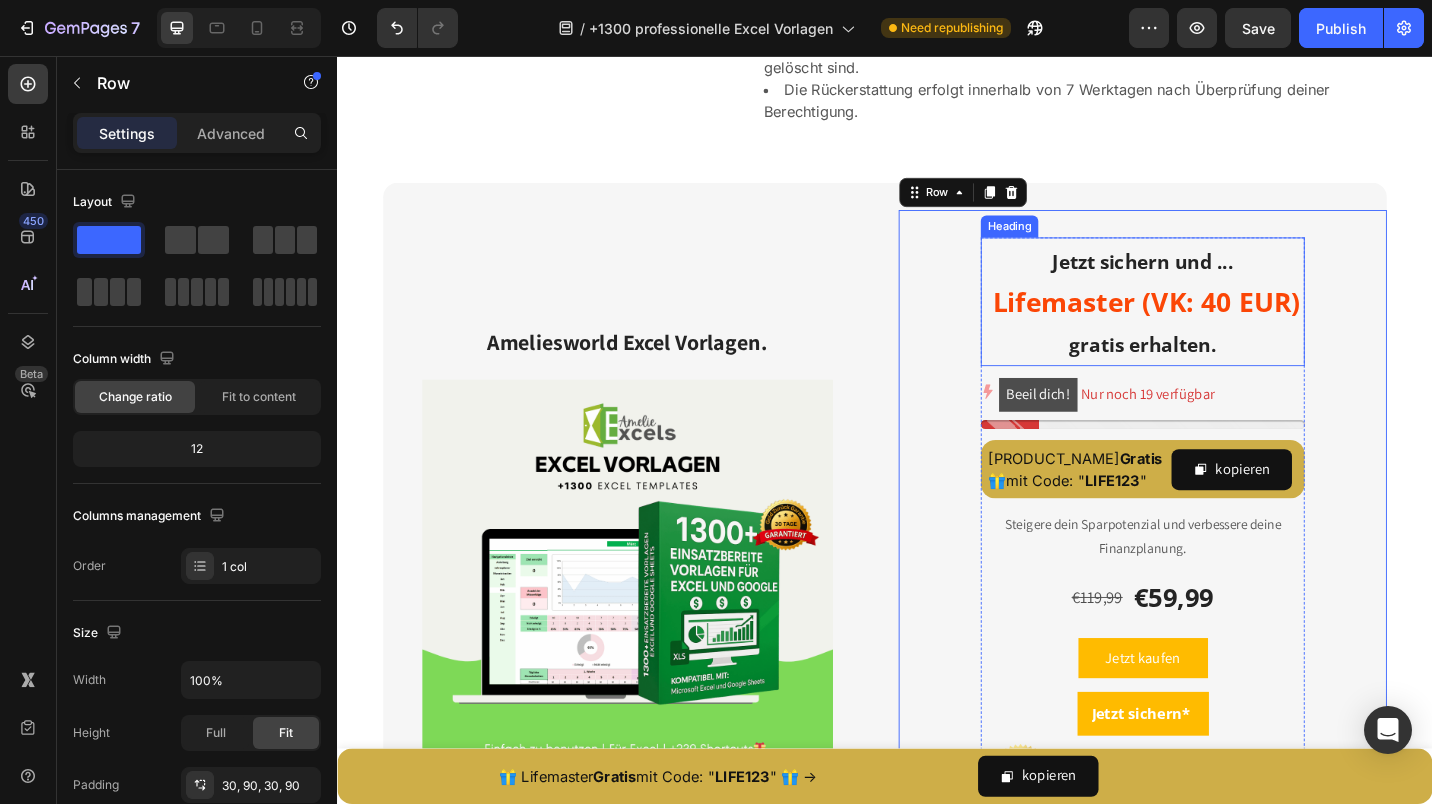 click on "Jetzt sichern und ..." at bounding box center [1220, 282] 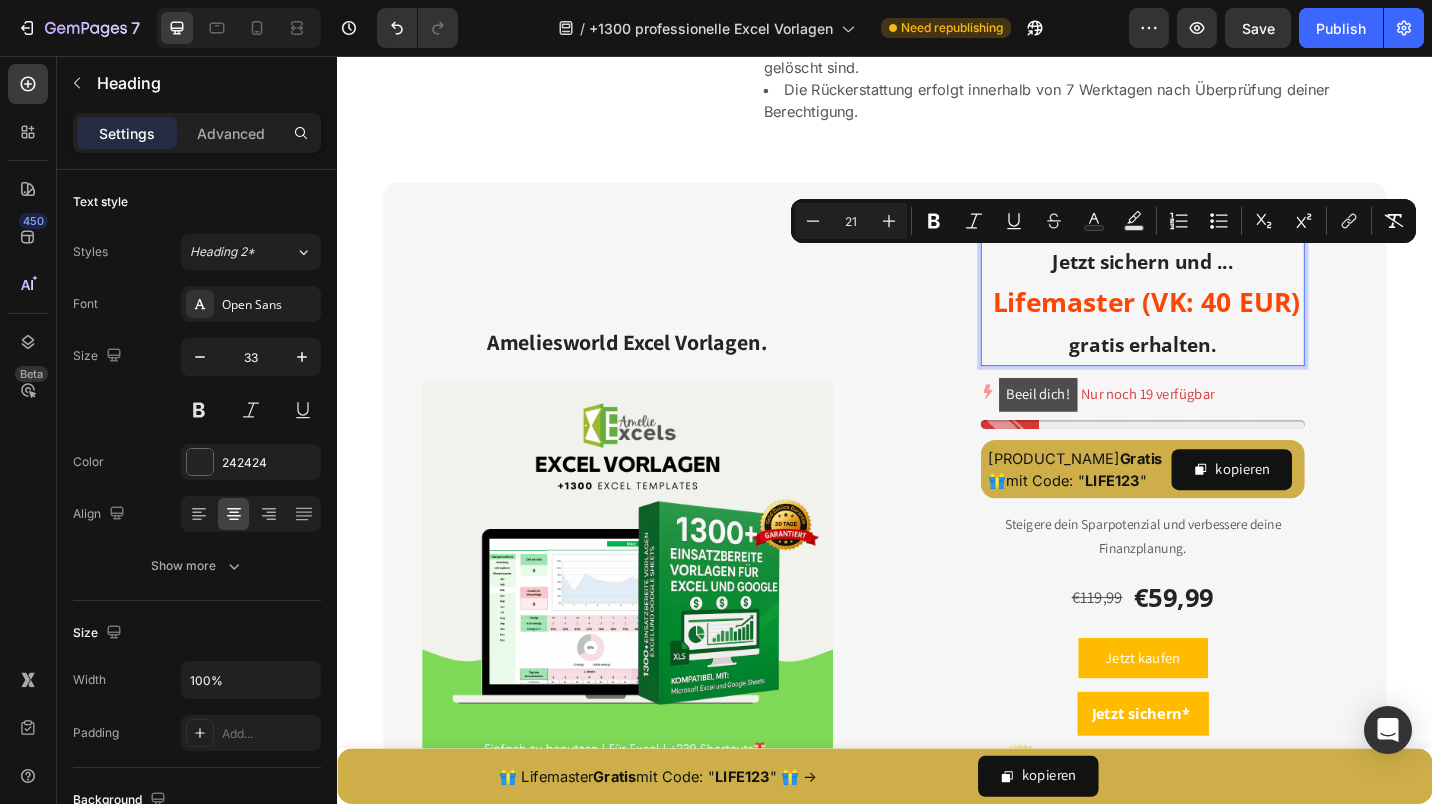 drag, startPoint x: 1104, startPoint y: 279, endPoint x: 1332, endPoint y: 373, distance: 246.61711 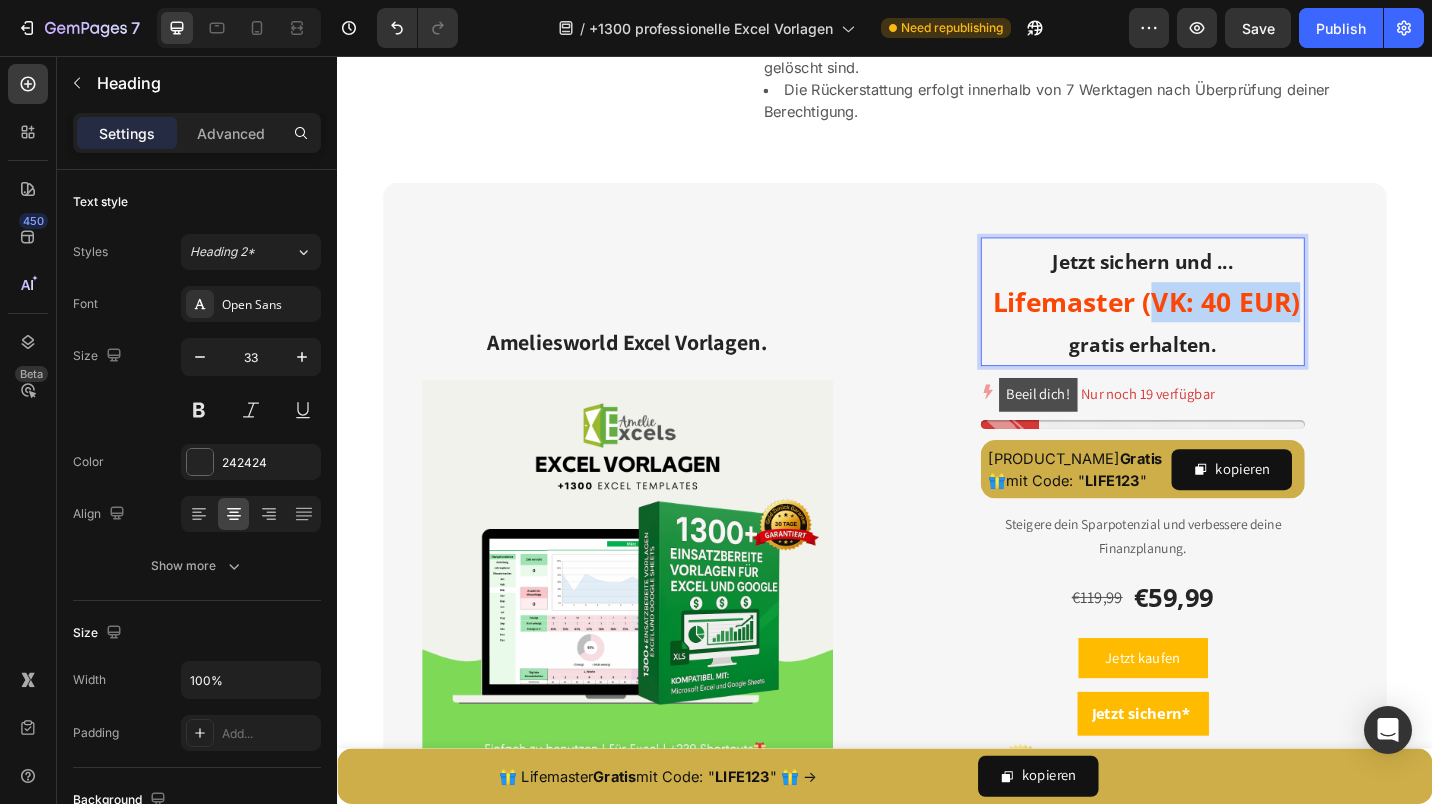 drag, startPoint x: 1228, startPoint y: 327, endPoint x: 1379, endPoint y: 314, distance: 151.55856 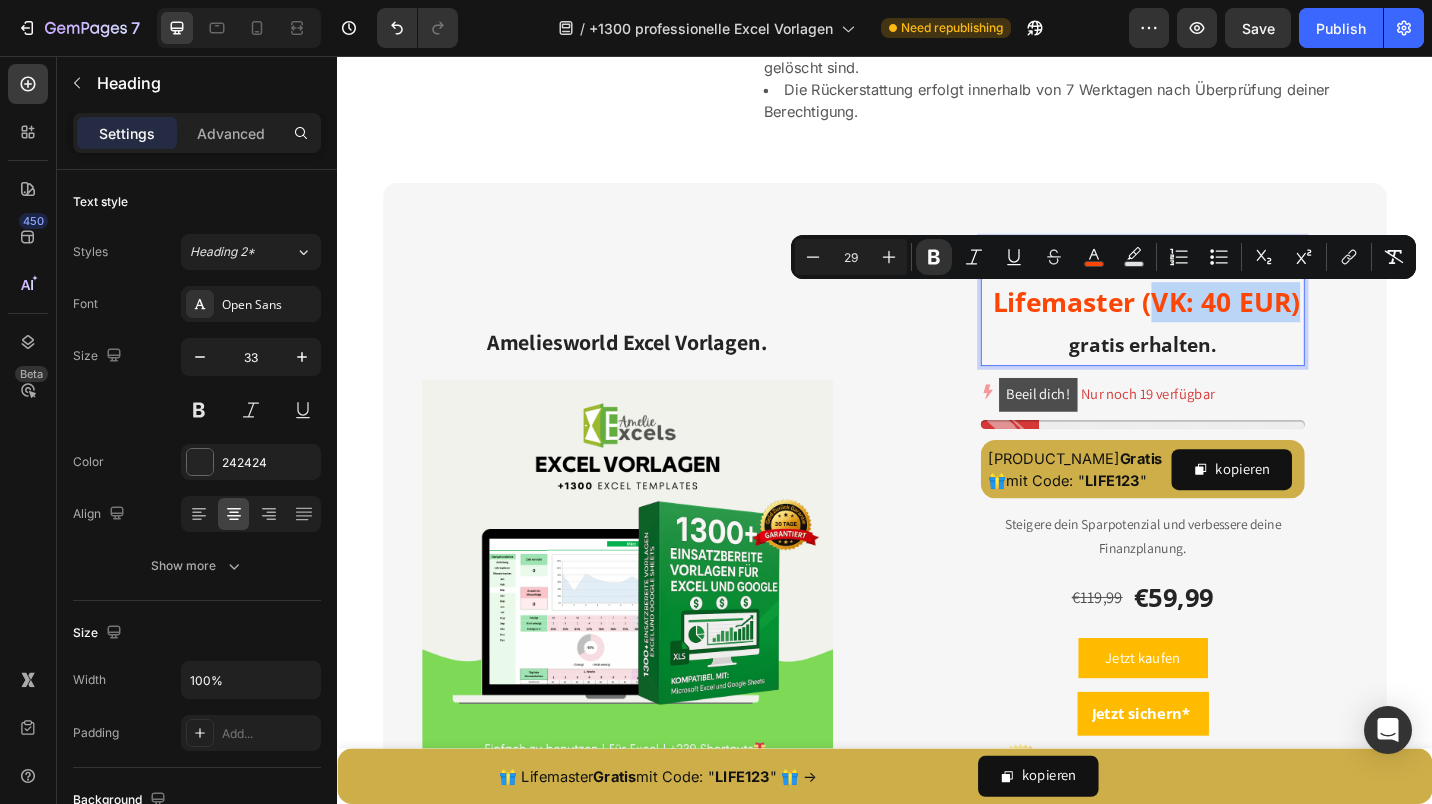 click on "Lifemaster (VK: 40 EUR)" at bounding box center [1223, 325] 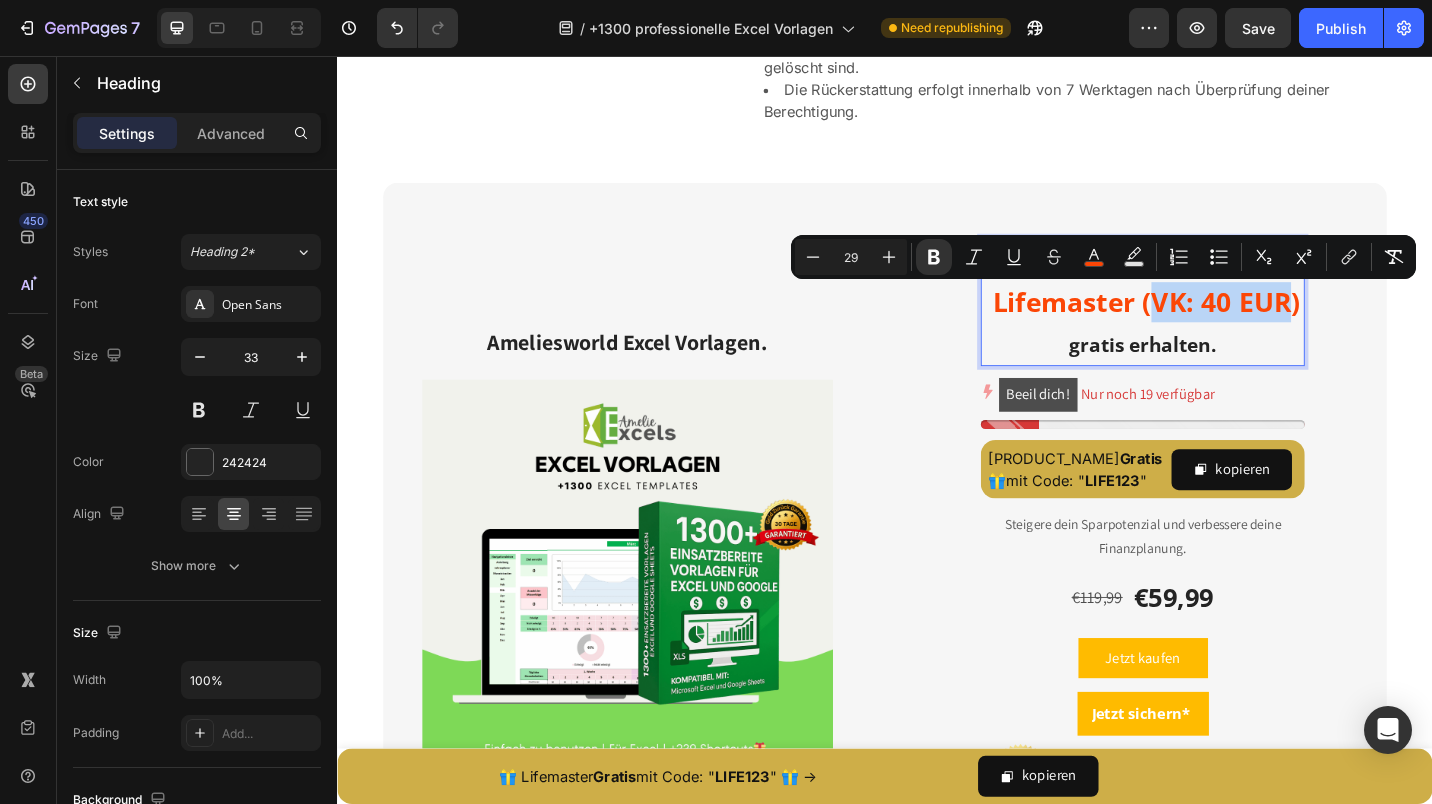 drag, startPoint x: 1227, startPoint y: 322, endPoint x: 1368, endPoint y: 326, distance: 141.05673 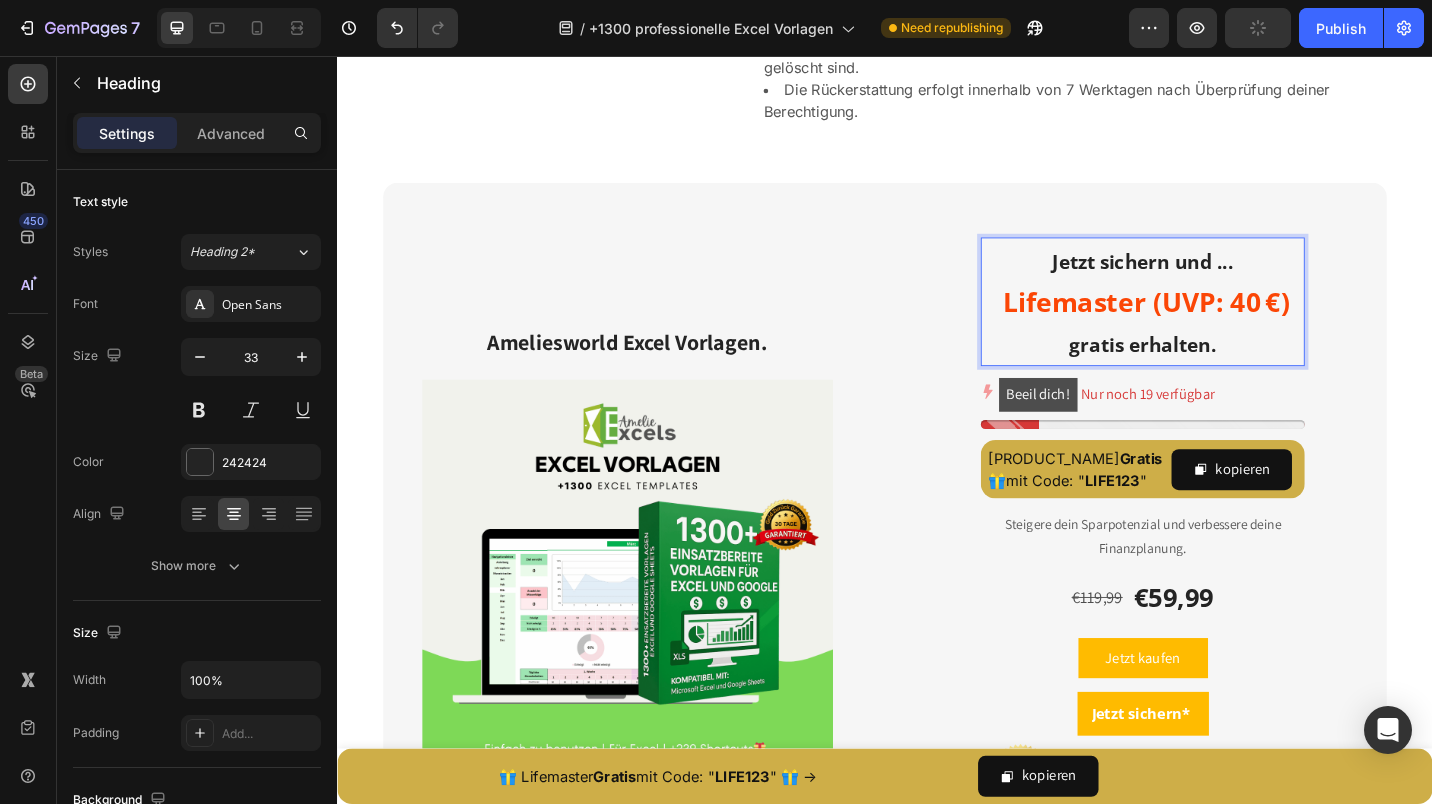 click on "Jetzt sichern und ...   Lifemaster (UVP: 40 €) gratis erhalten." at bounding box center (1219, 326) 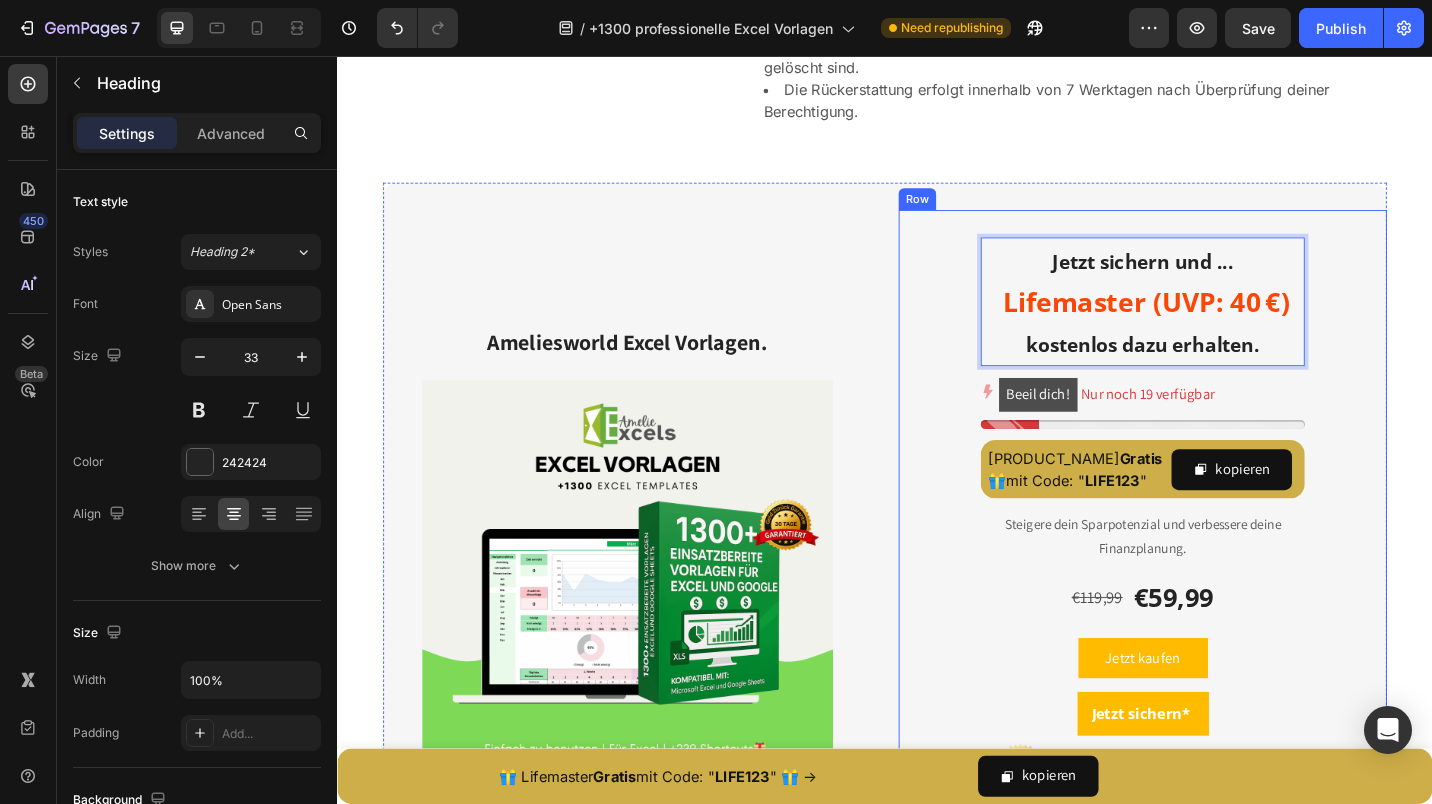 click on "Jetzt sichern und ... [PRODUCT_NAME] ([PRICE]) kostenlos dazu erhalten. Heading 12 Beeil dich! Nur noch 19 verfügbar Stock Counter [PRODUCT_NAME] Gratis mit Code: " LIFE123 " Text Block kopieren Copy Coupon Code Row Row Steigere dein Sparpotenzial und verbessere deine Finanzplanung. Text block €119,99 Product Price Product Price €59,99 (P) Price (P) Price Row Jetzt kaufen Dynamic Checkout Jetzt sichern* (P) Cart Button Image 30 Tage Geld-zurück-Garantie 🤍 Heading Row Image Image Image Image Image Icon List Hoz Product Row" at bounding box center (1219, 598) 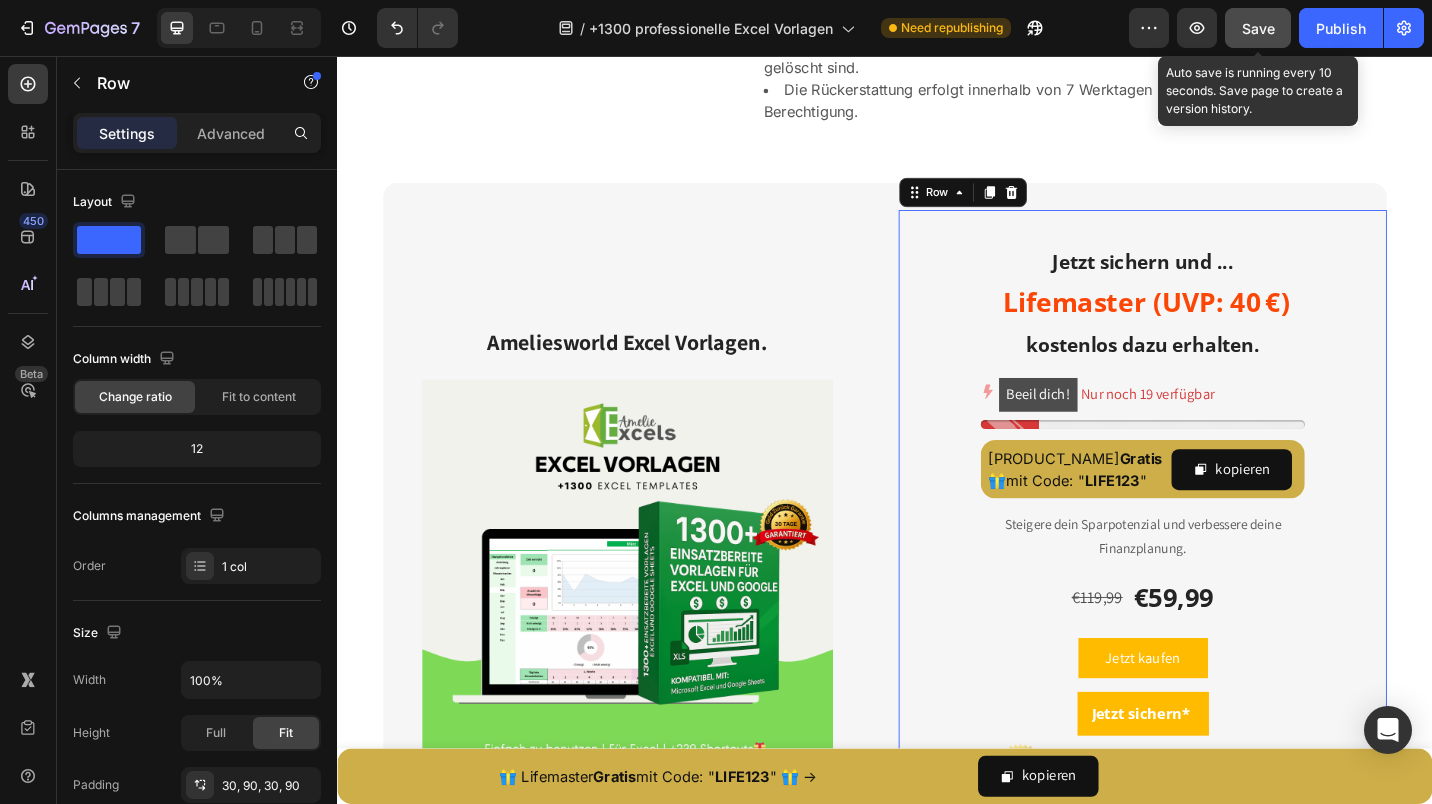 click on "Save" at bounding box center (1258, 28) 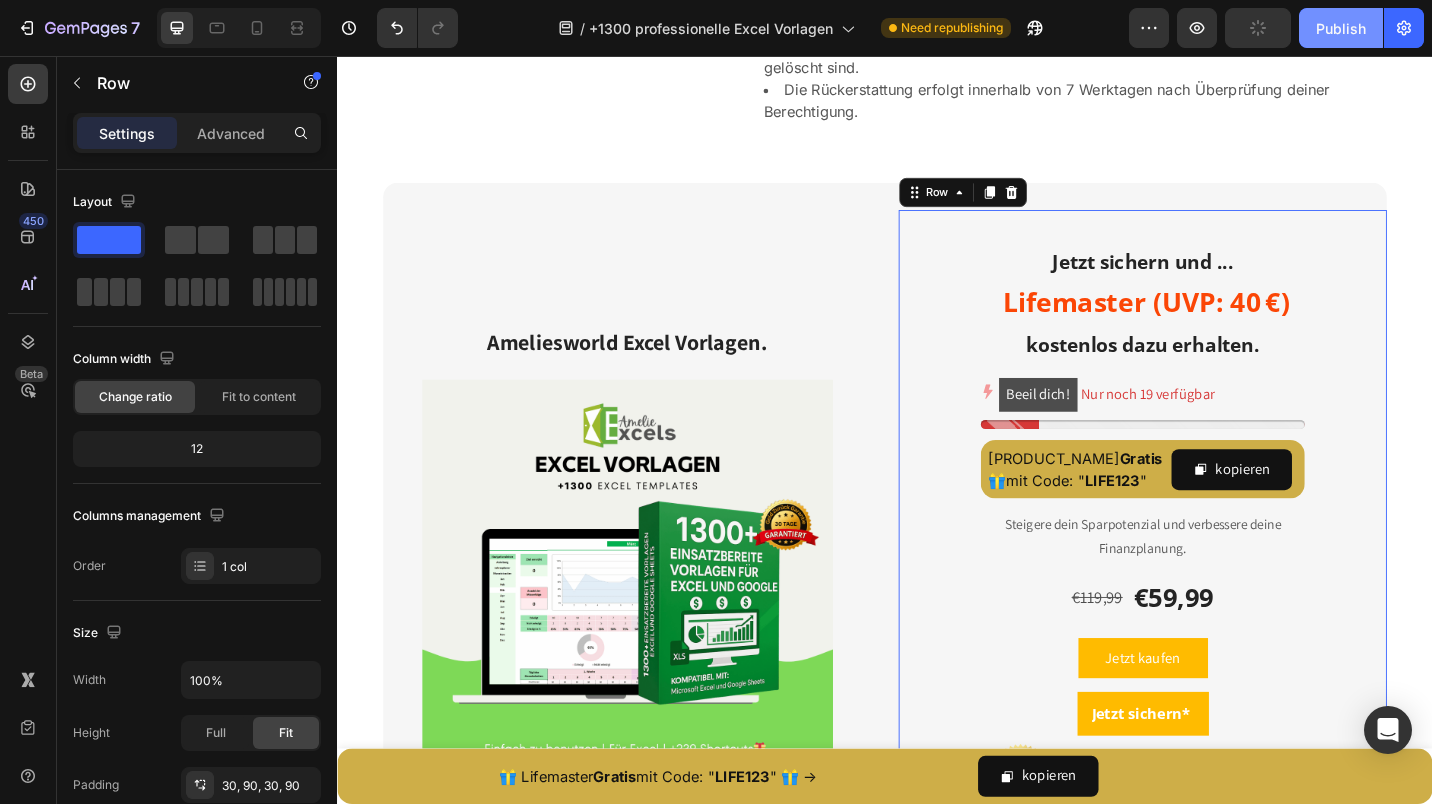 click on "Publish" 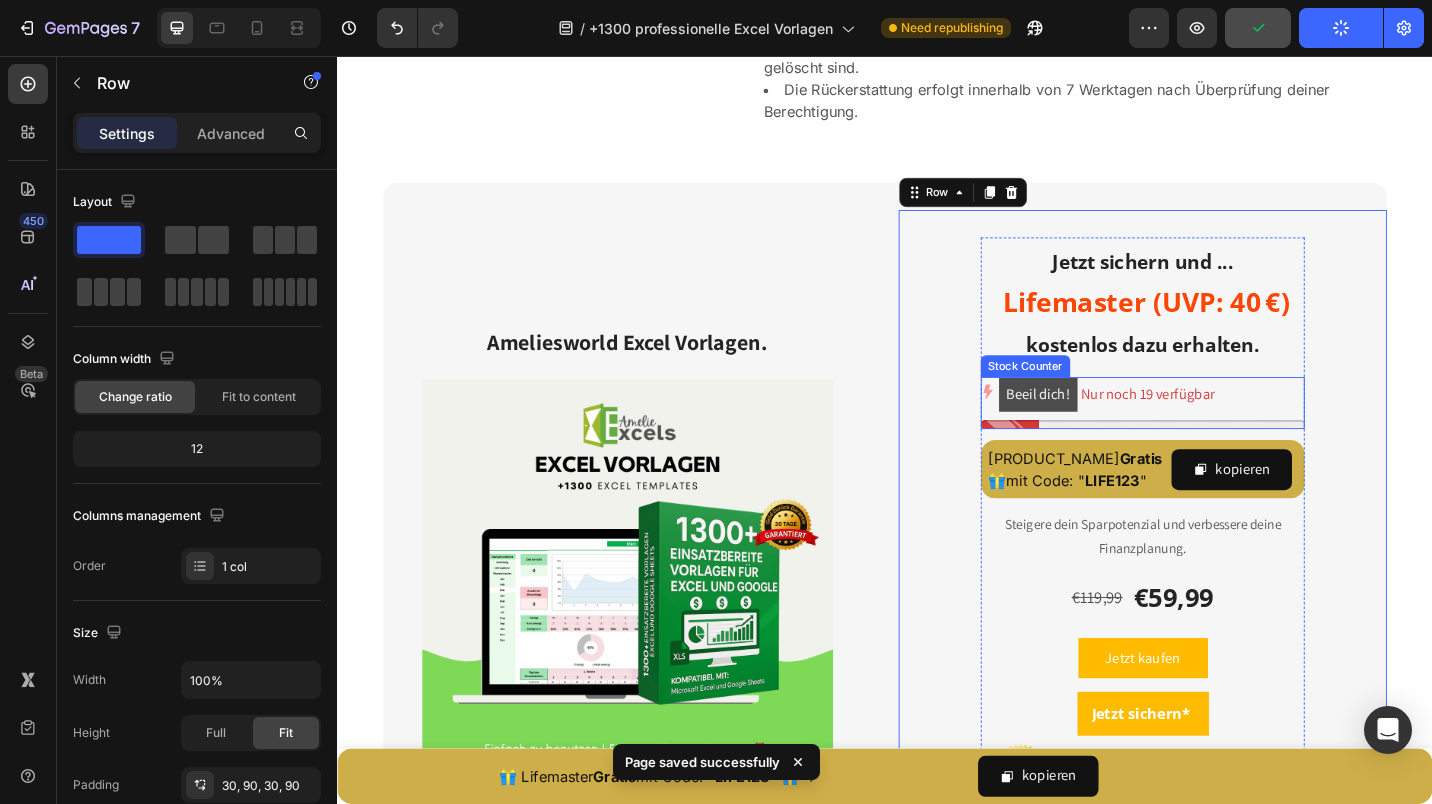 click on "Beeil dich!  Nur noch 19 verfügbar" at bounding box center [1180, 427] 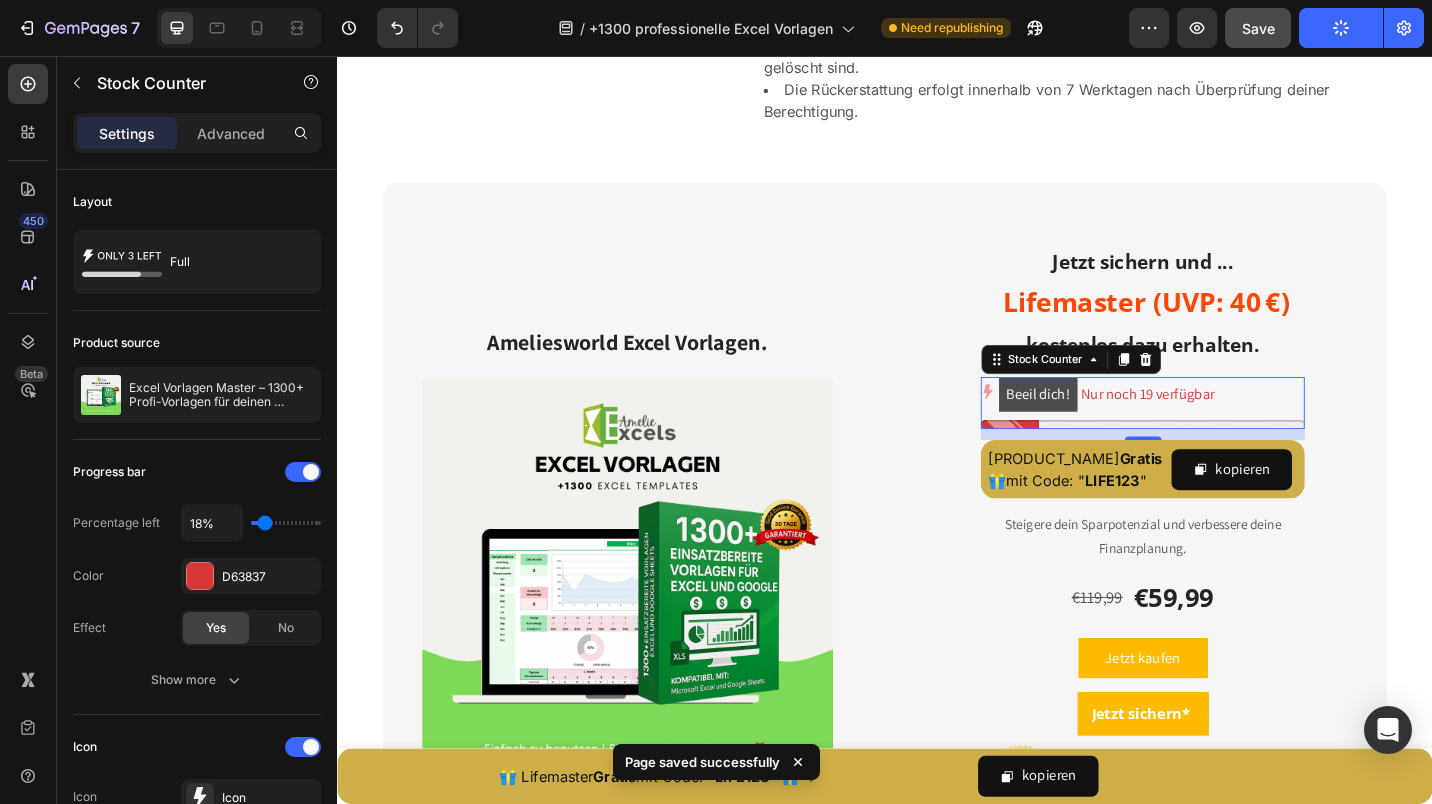 click on "Beeil dich!  Nur noch 19 verfügbar" at bounding box center (1180, 427) 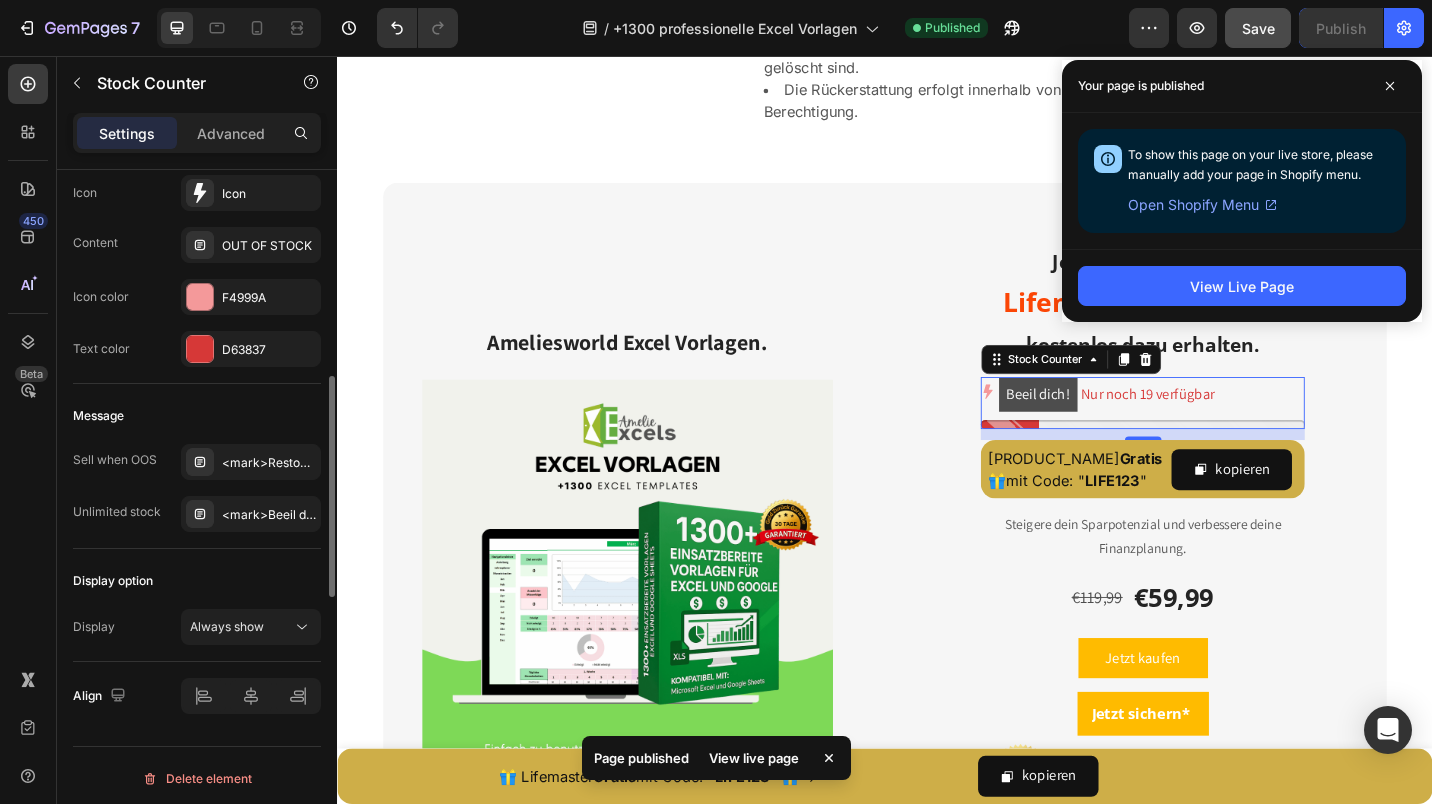 scroll, scrollTop: 1269, scrollLeft: 0, axis: vertical 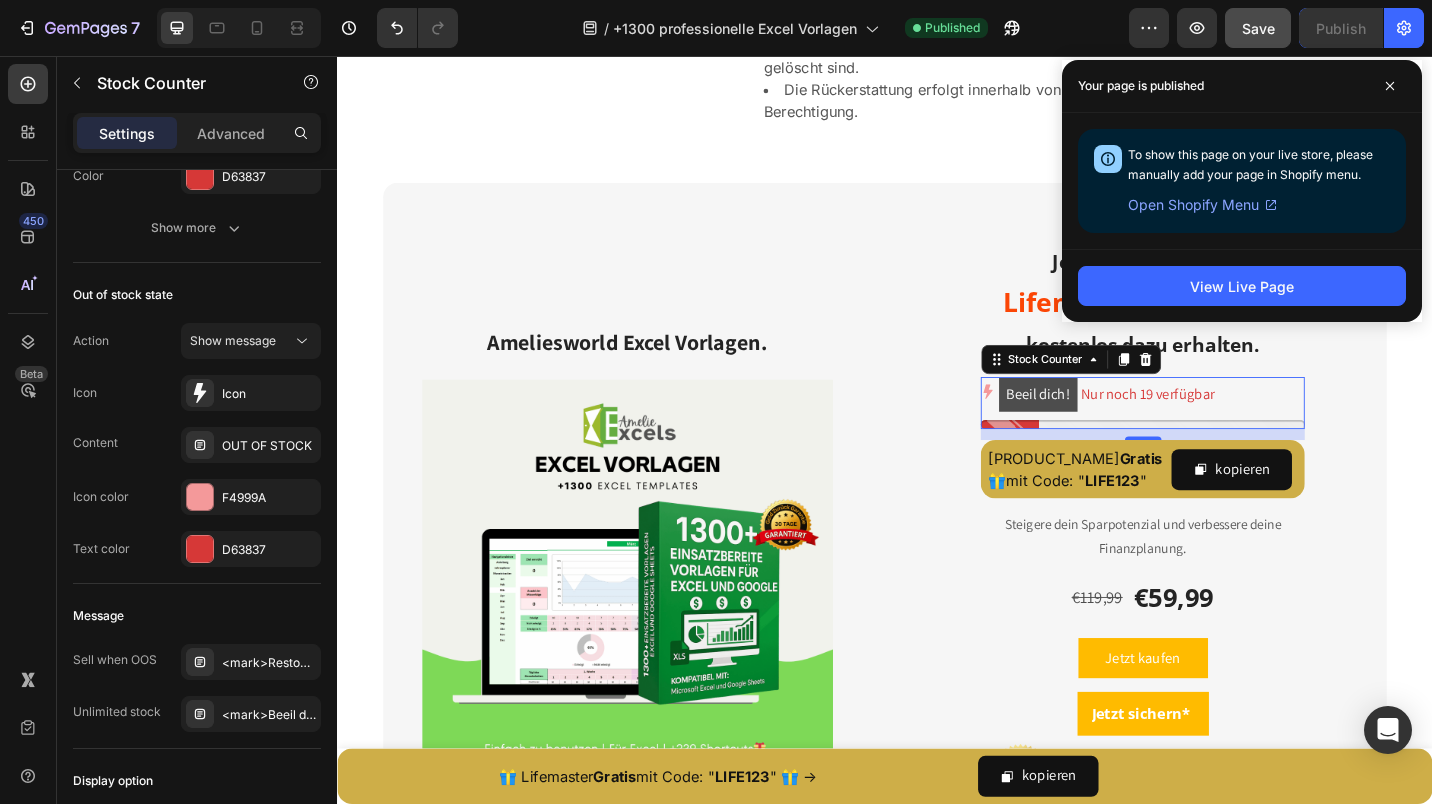 click on "Beeil dich!  Nur noch 19 verfügbar" at bounding box center (1180, 427) 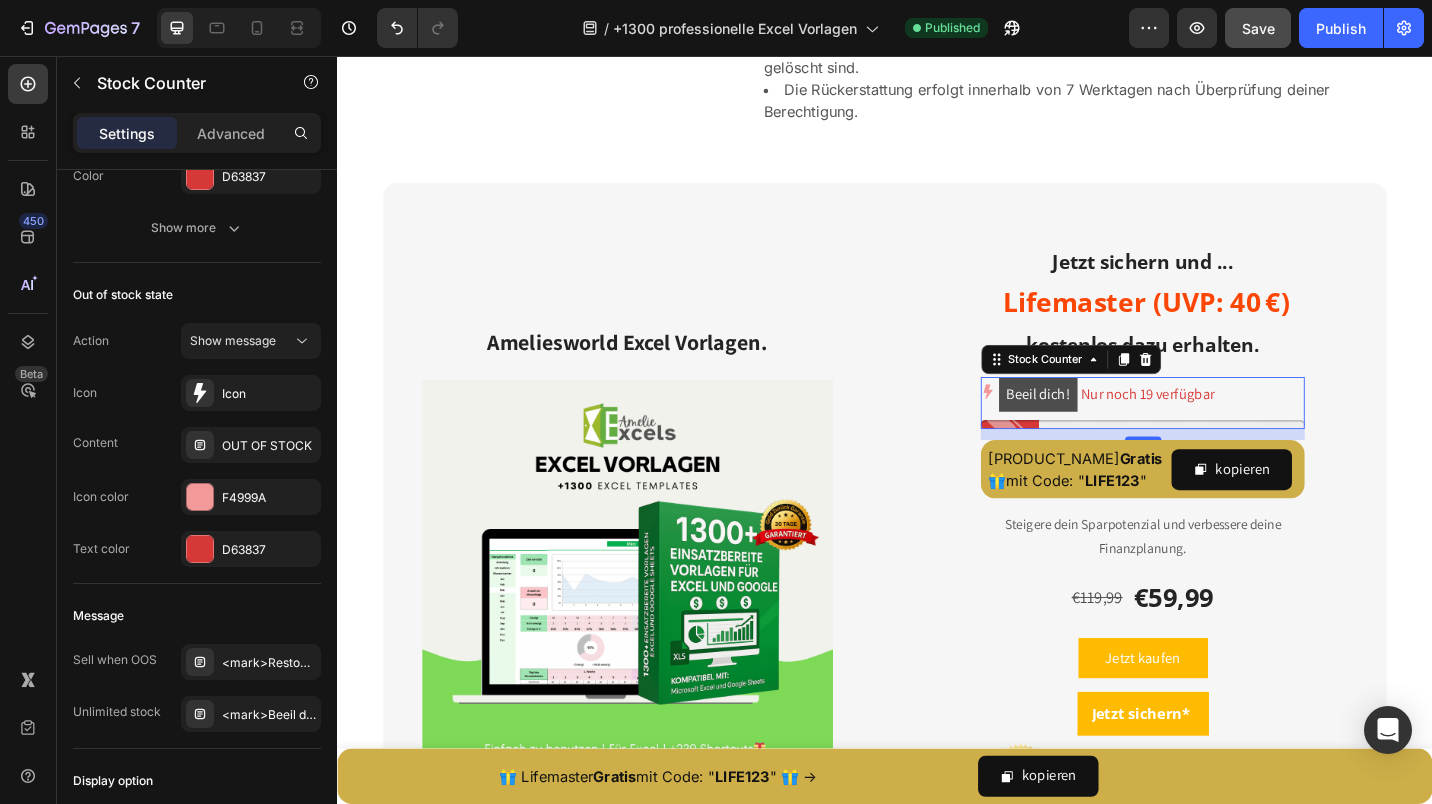 click on "Beeil dich!  Nur noch 19 verfügbar" at bounding box center (1180, 427) 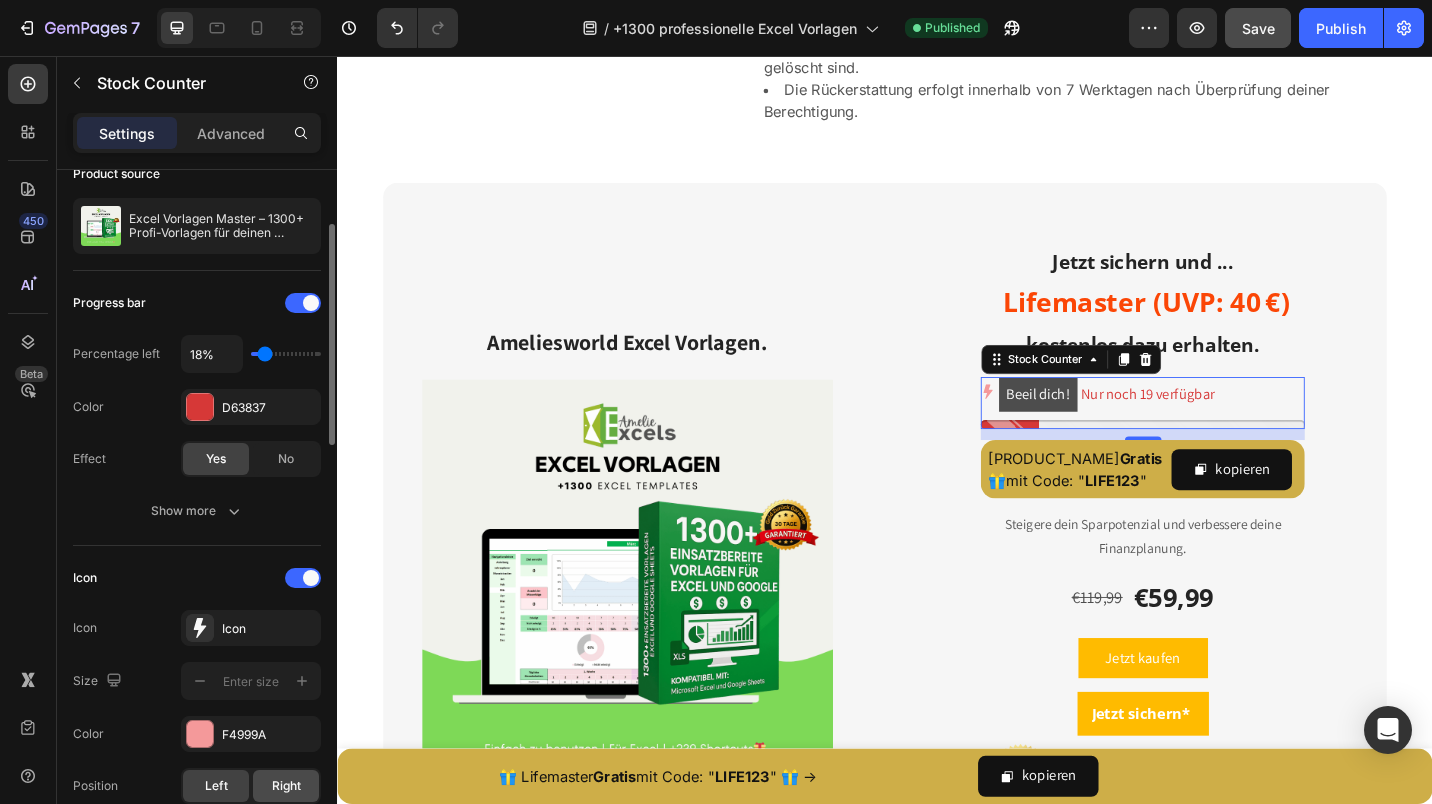 scroll, scrollTop: 0, scrollLeft: 0, axis: both 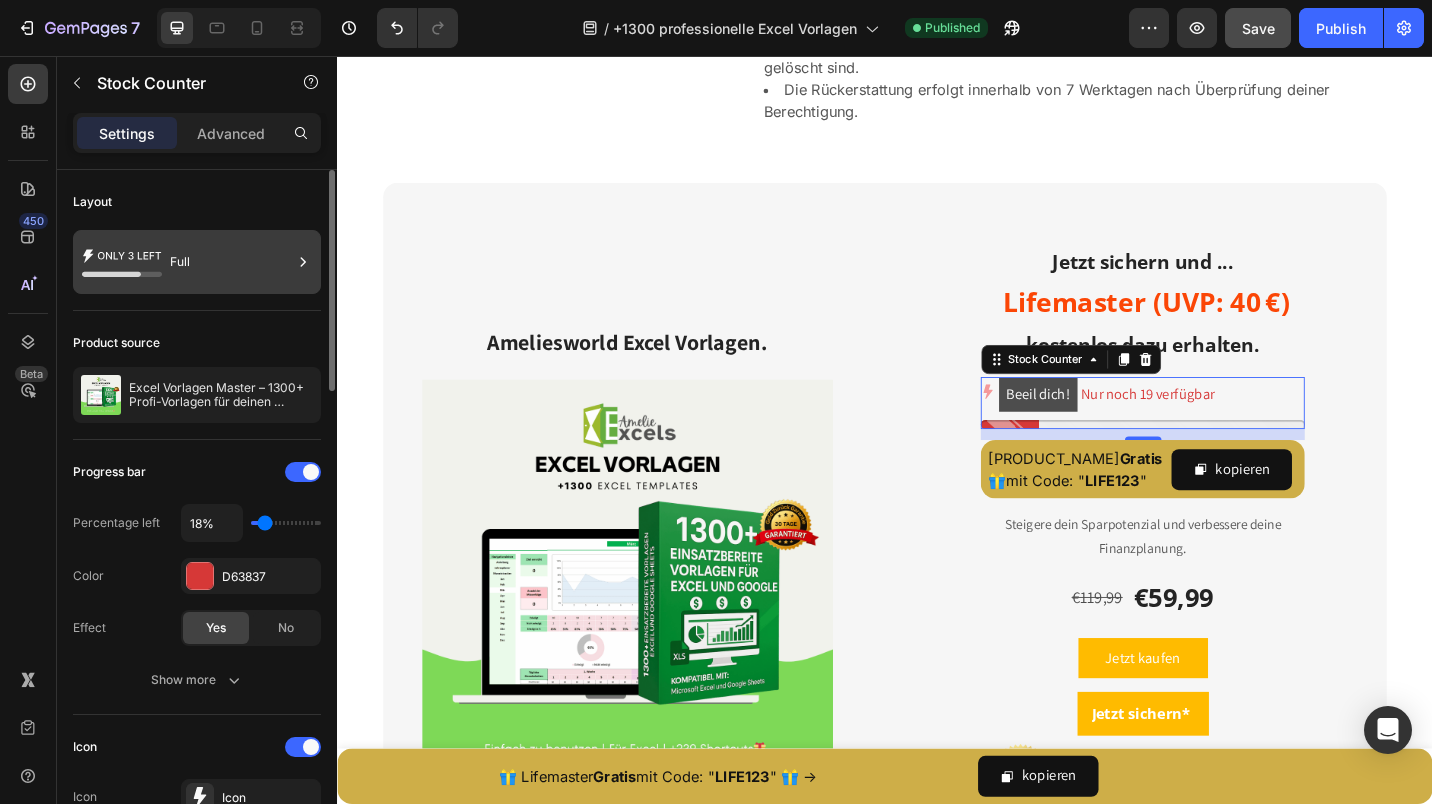 click on "Full" at bounding box center [231, 262] 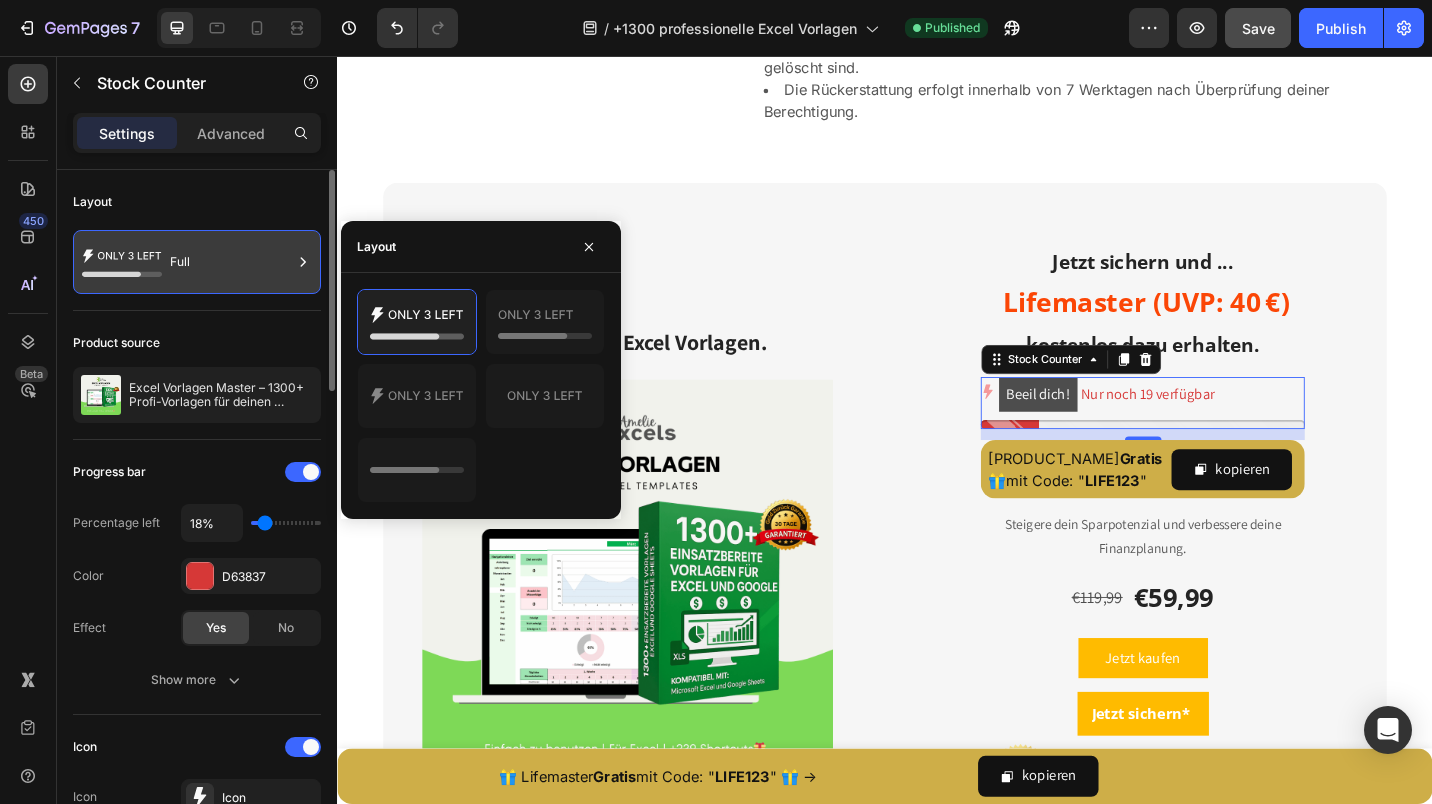 click on "Full" at bounding box center [231, 262] 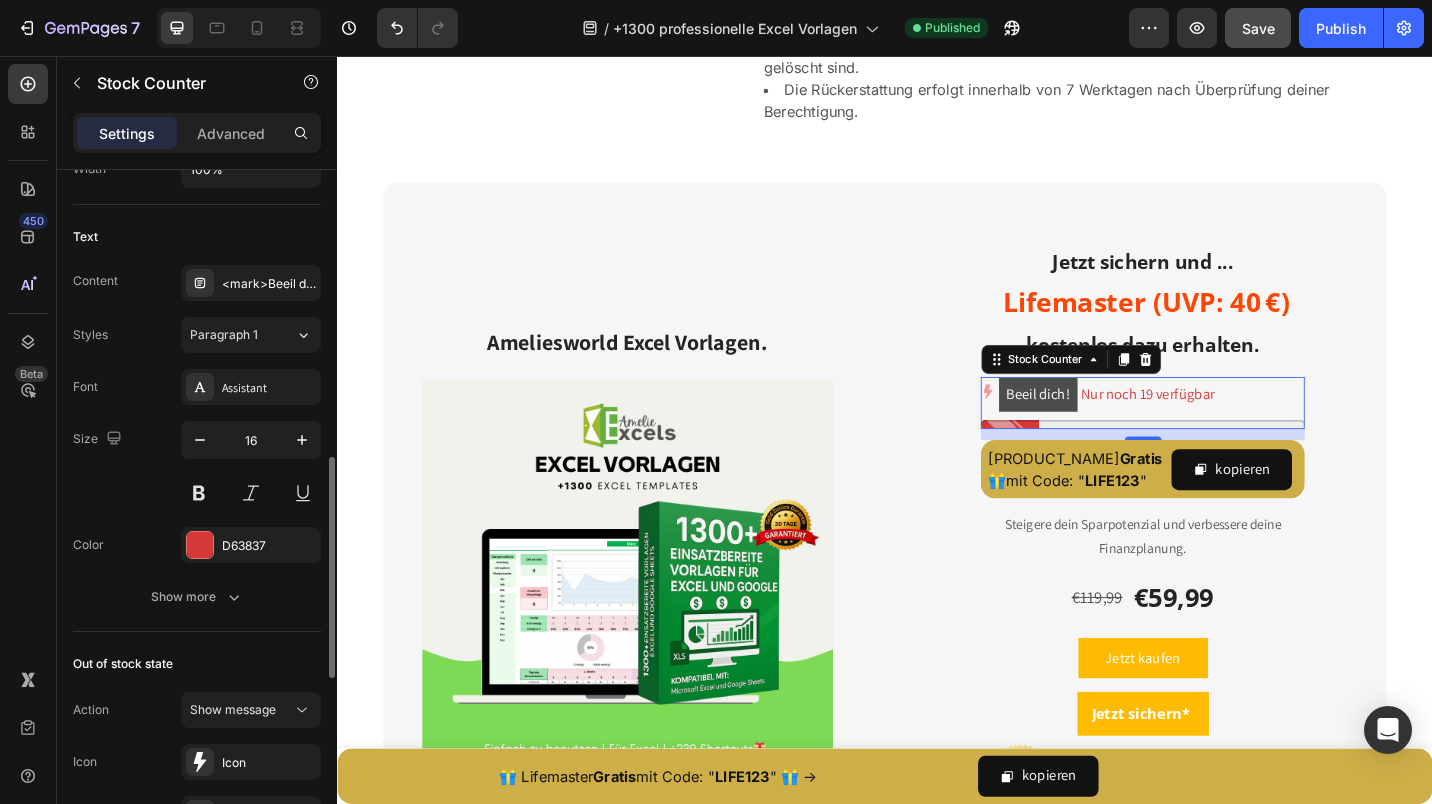 scroll, scrollTop: 1300, scrollLeft: 0, axis: vertical 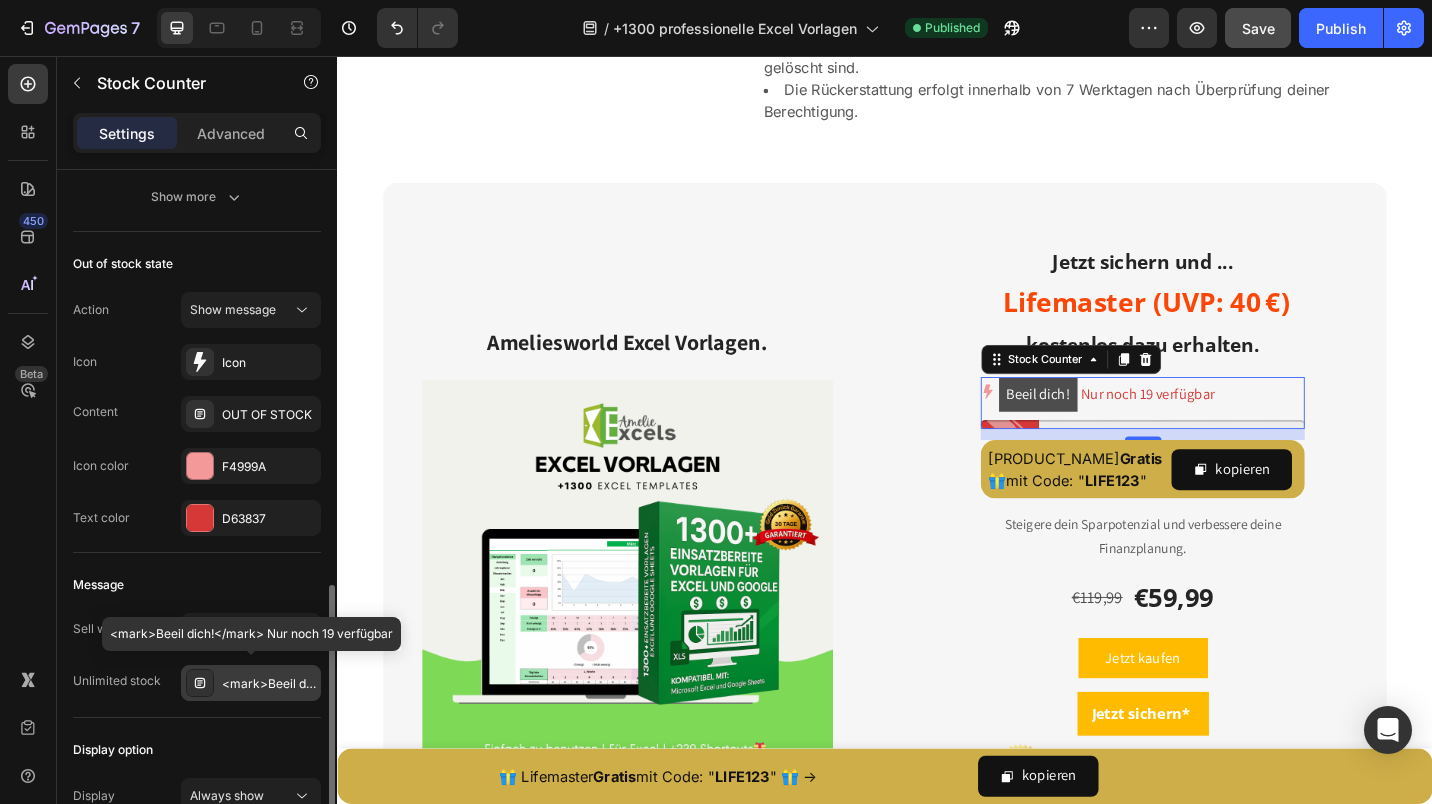 click on "<mark>Beeil dich!</mark> Nur noch 19 verfügbar" at bounding box center [251, 683] 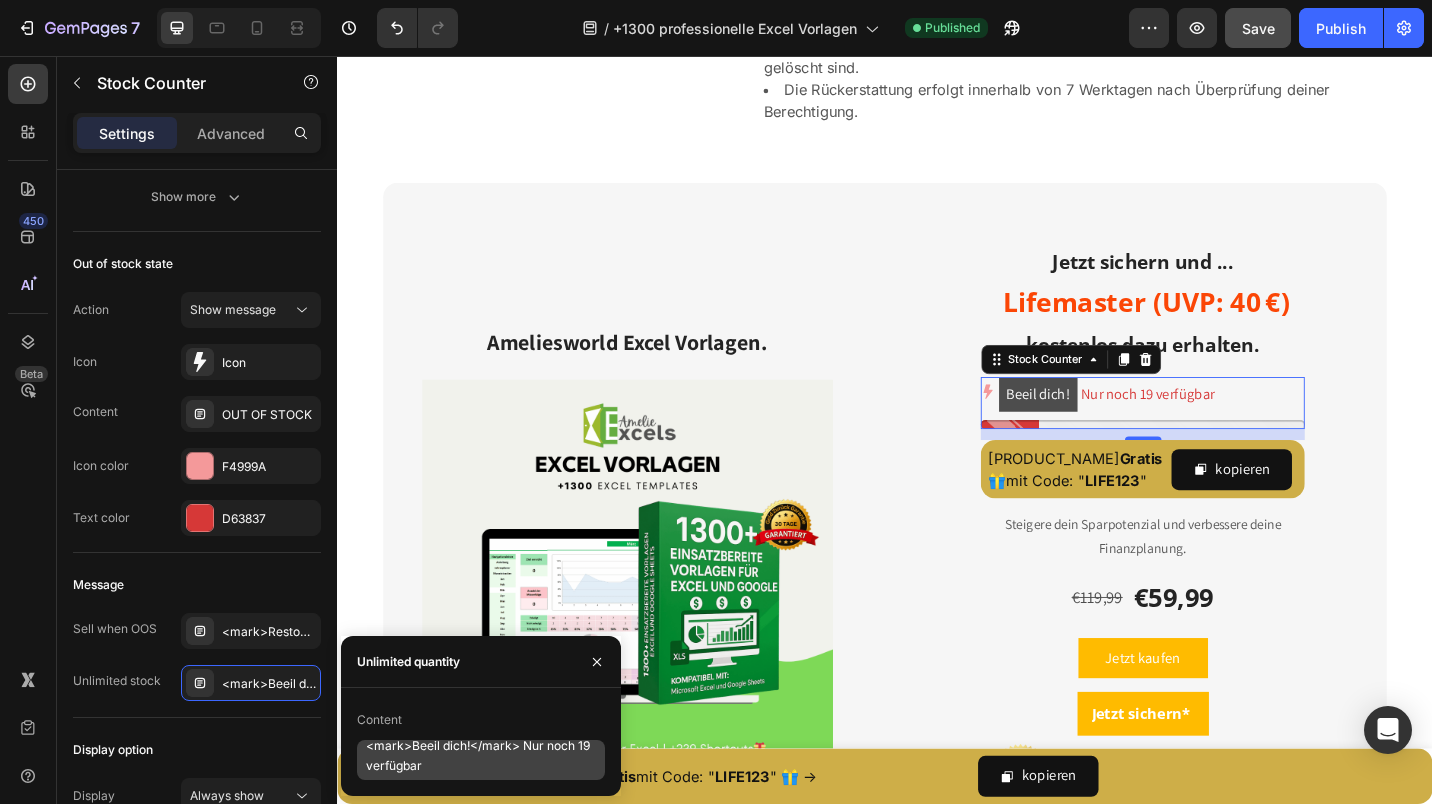 scroll, scrollTop: 17, scrollLeft: 0, axis: vertical 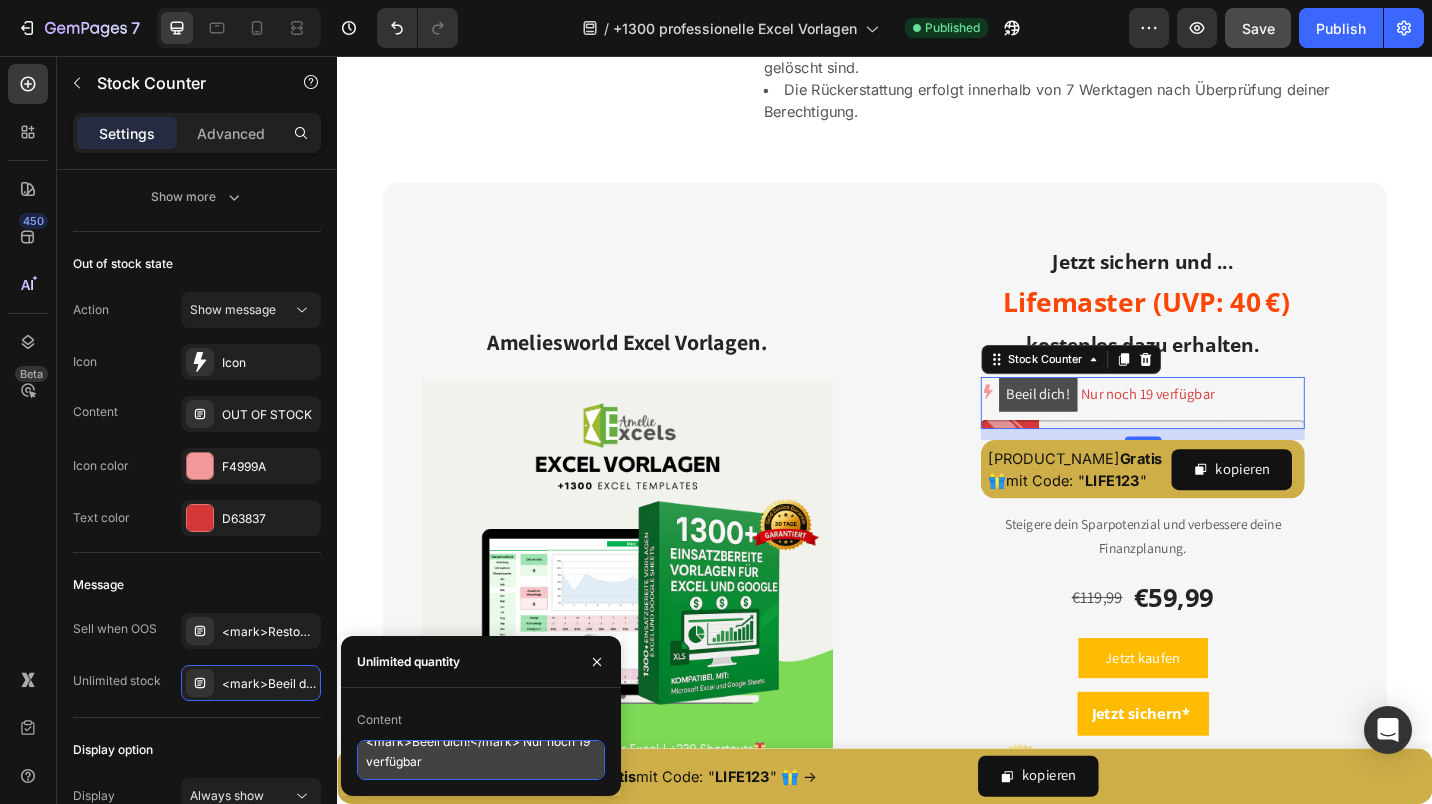 click on "<mark>Beeil dich!</mark> Nur noch 19 verfügbar" at bounding box center [481, 760] 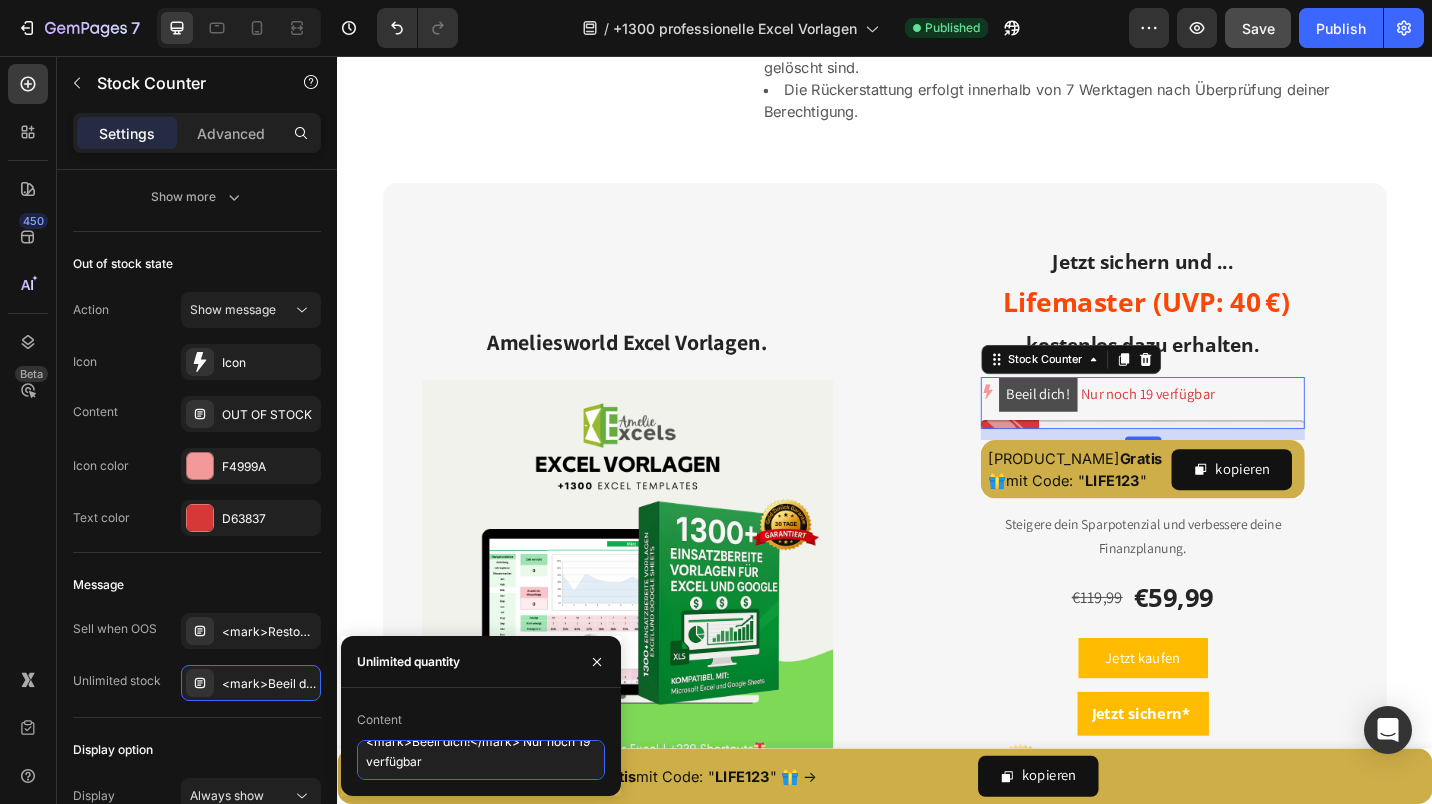 click on "<mark>Beeil dich!</mark> Nur noch 19 verfügbar" at bounding box center (481, 760) 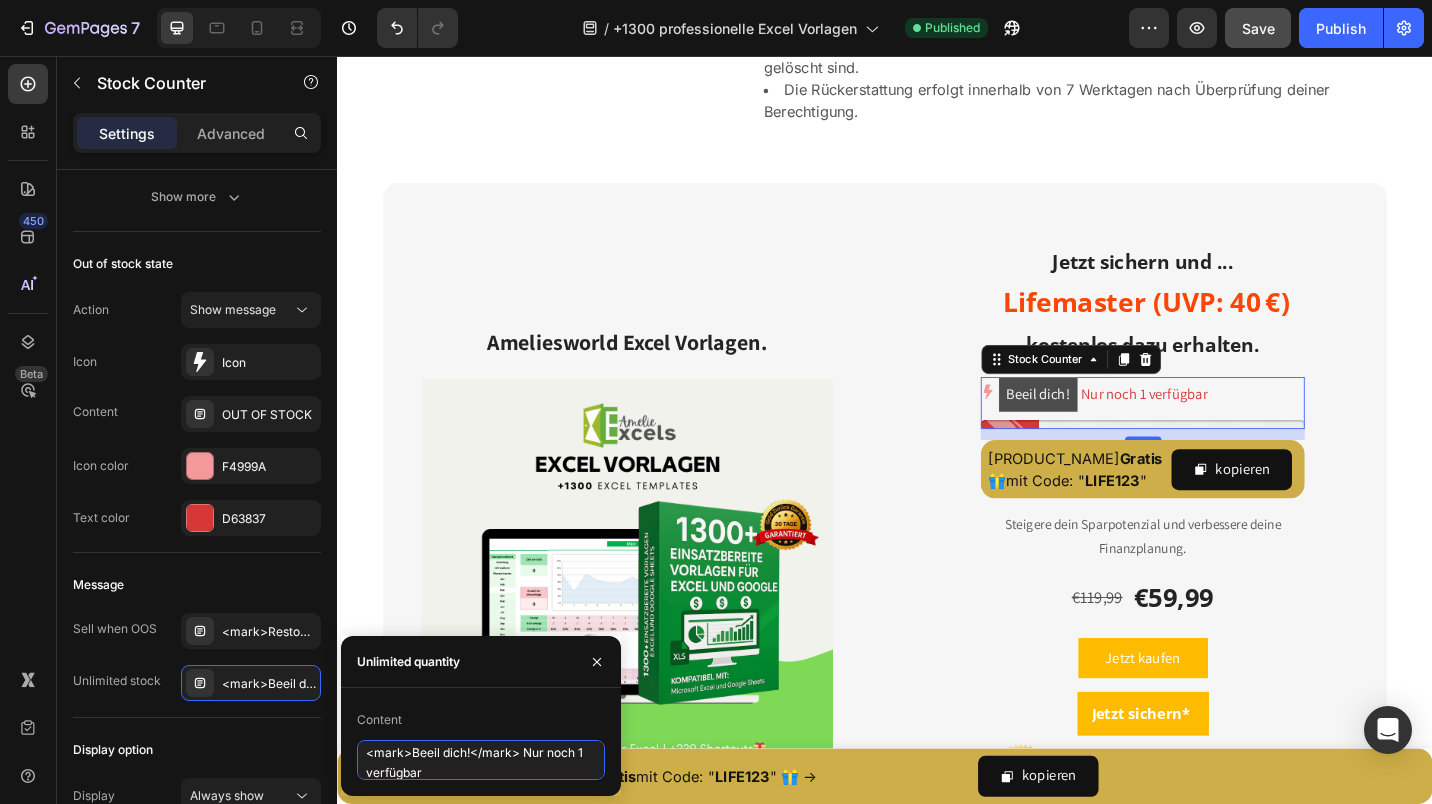scroll, scrollTop: 0, scrollLeft: 0, axis: both 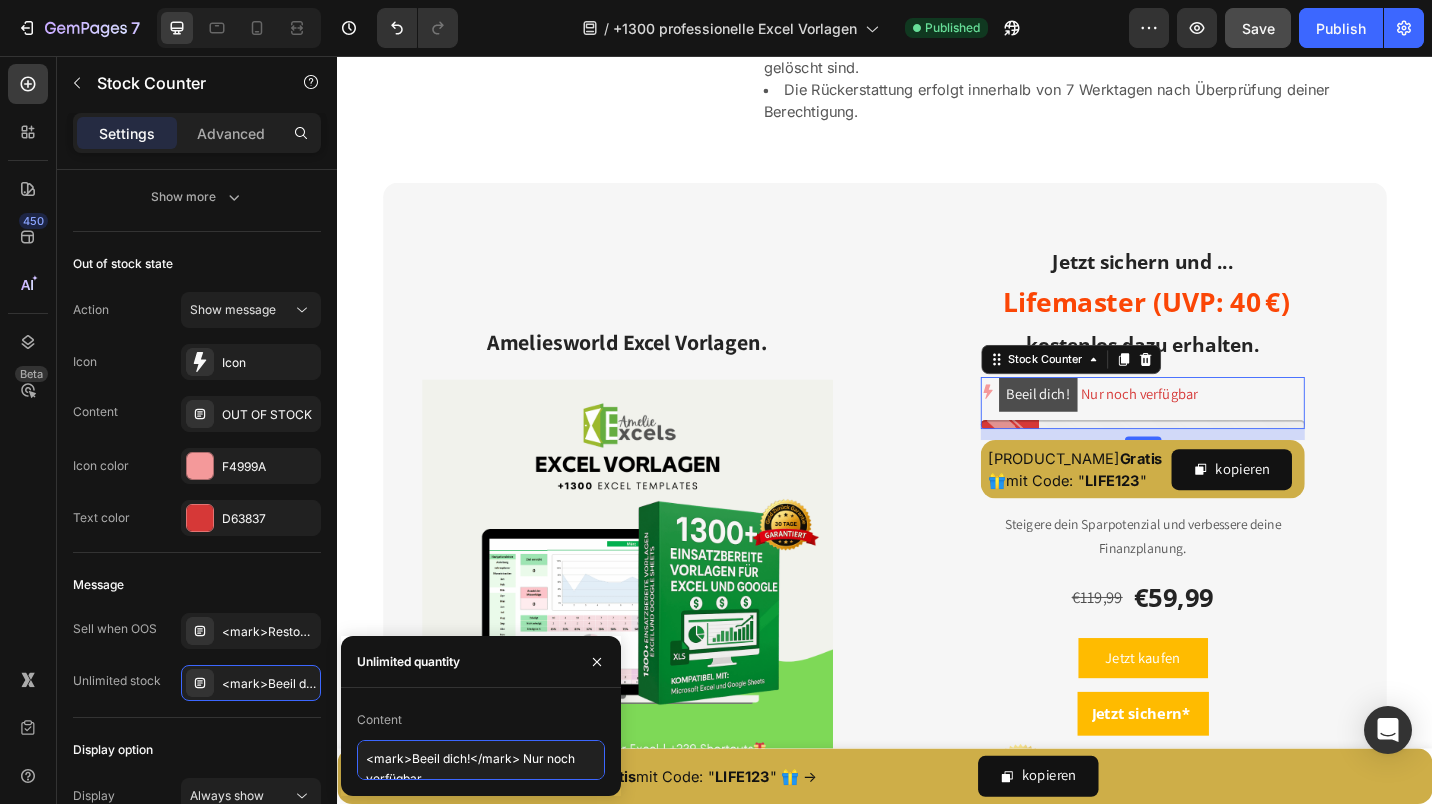 type on "Beeil dich! Nur noch 9 verfügbar" 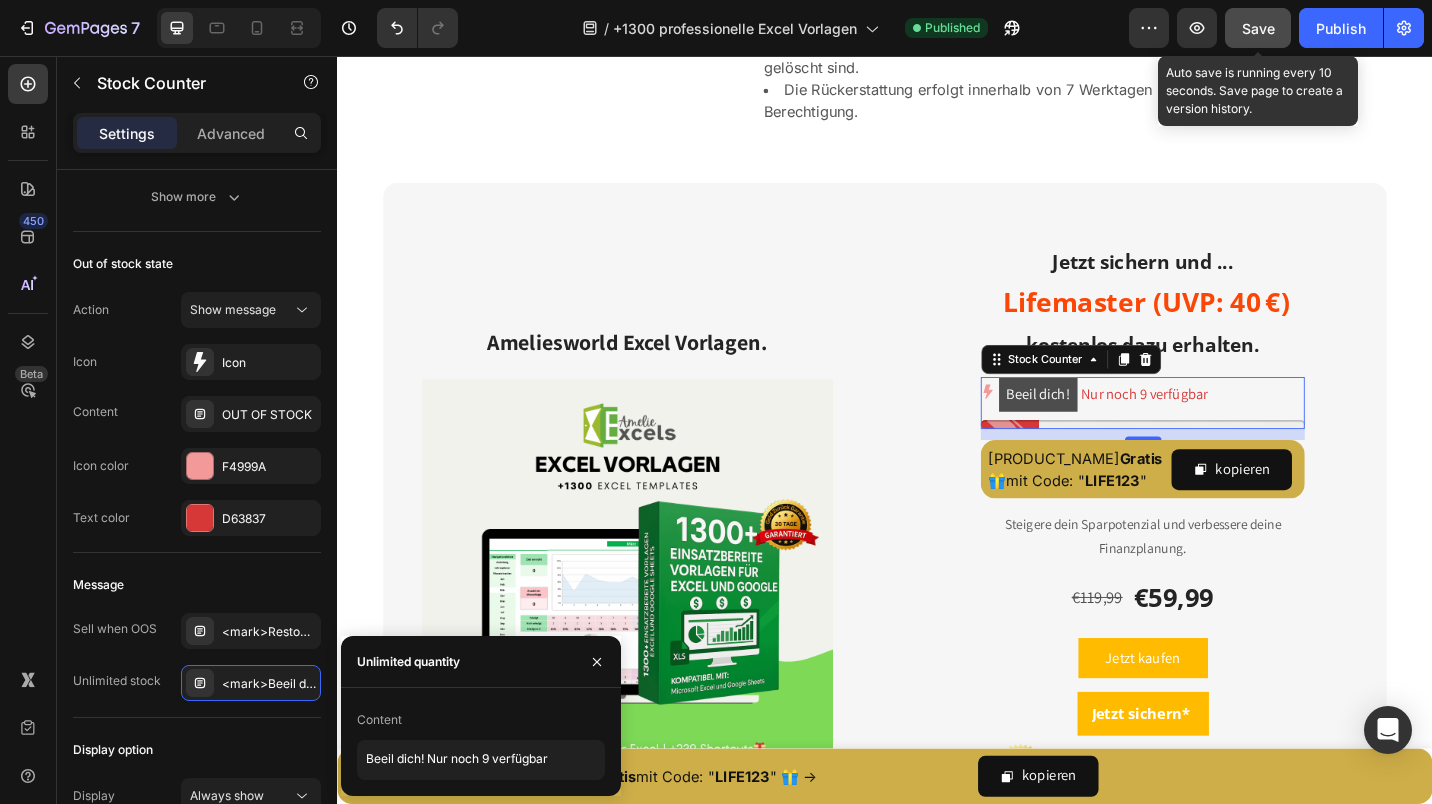 click on "Save" 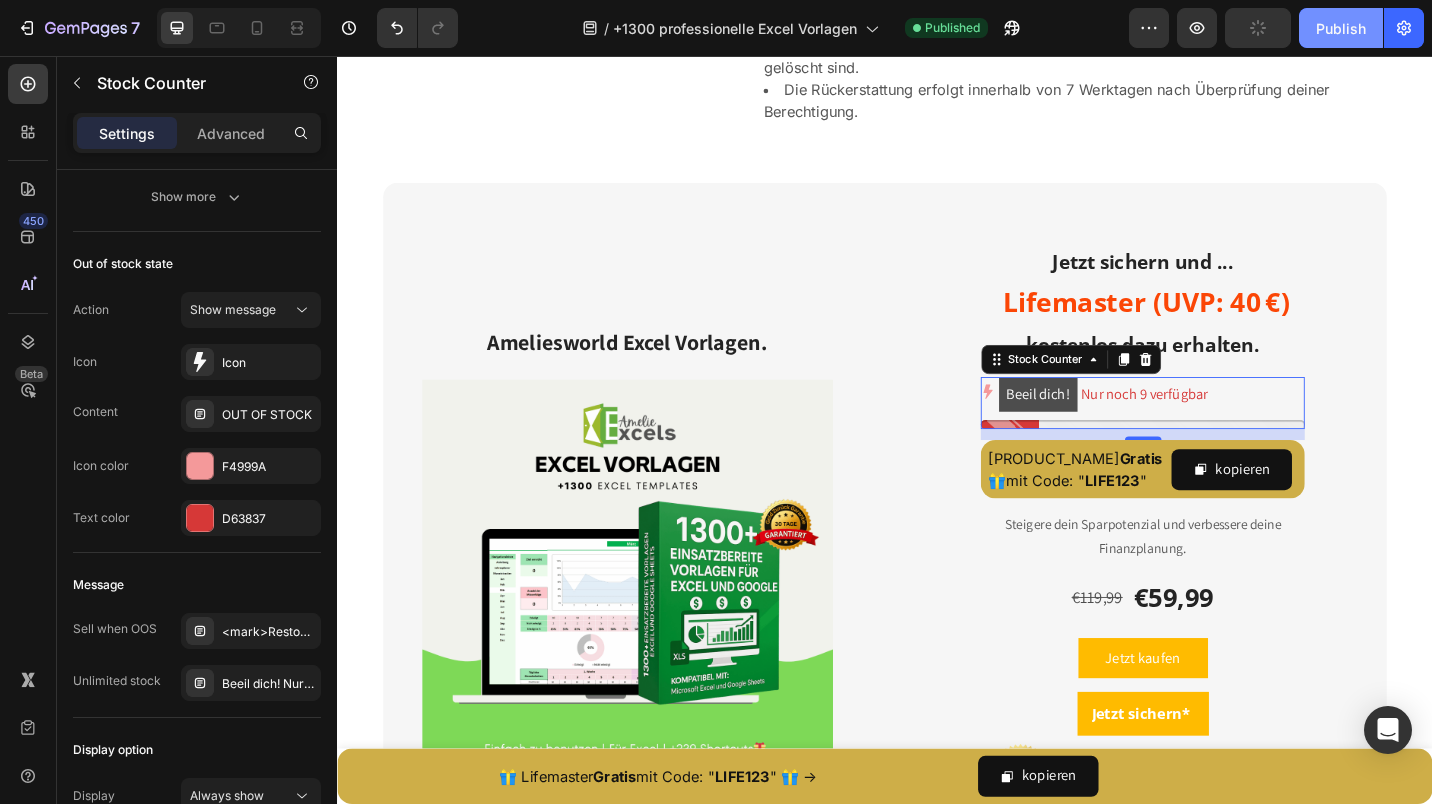click on "Publish" 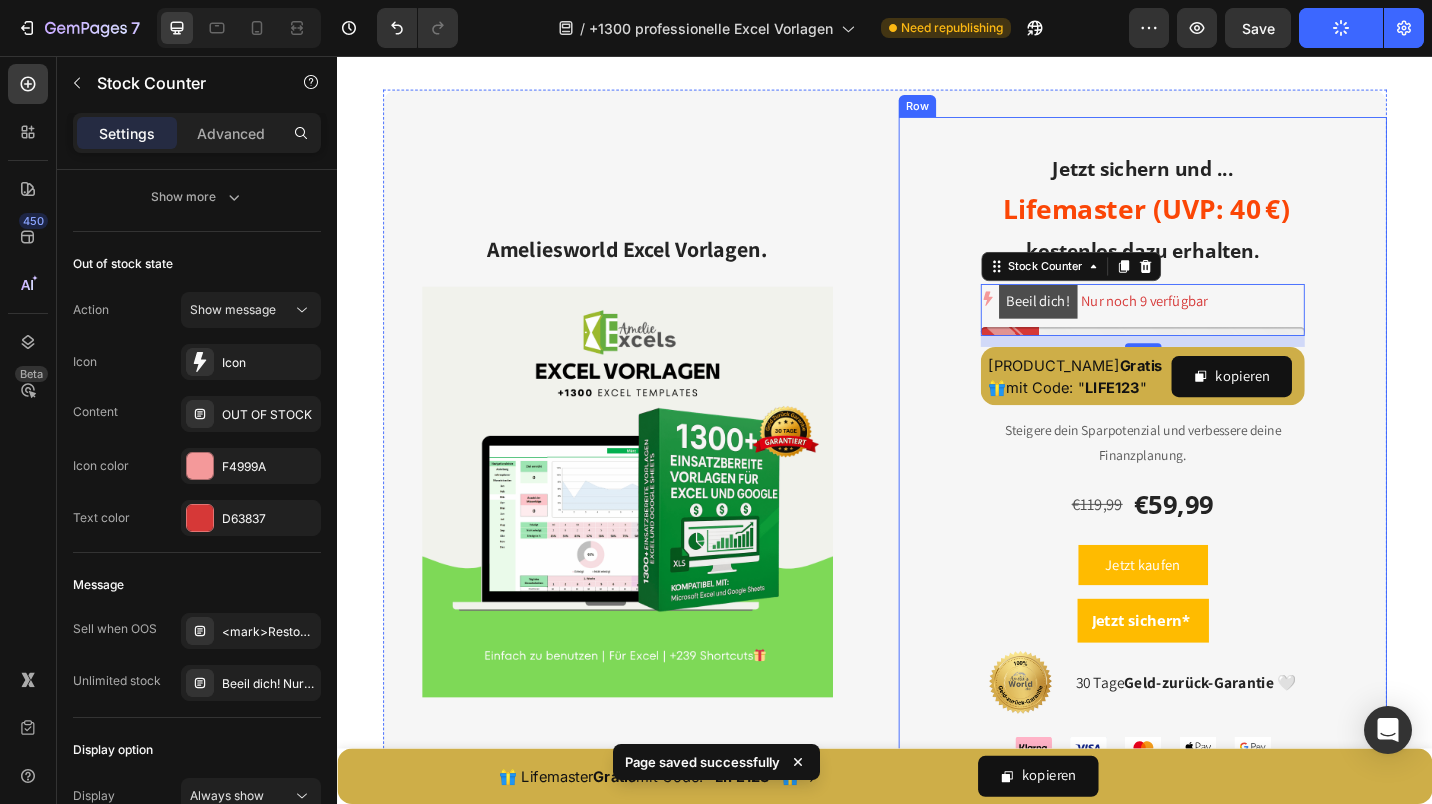 scroll, scrollTop: 7153, scrollLeft: 0, axis: vertical 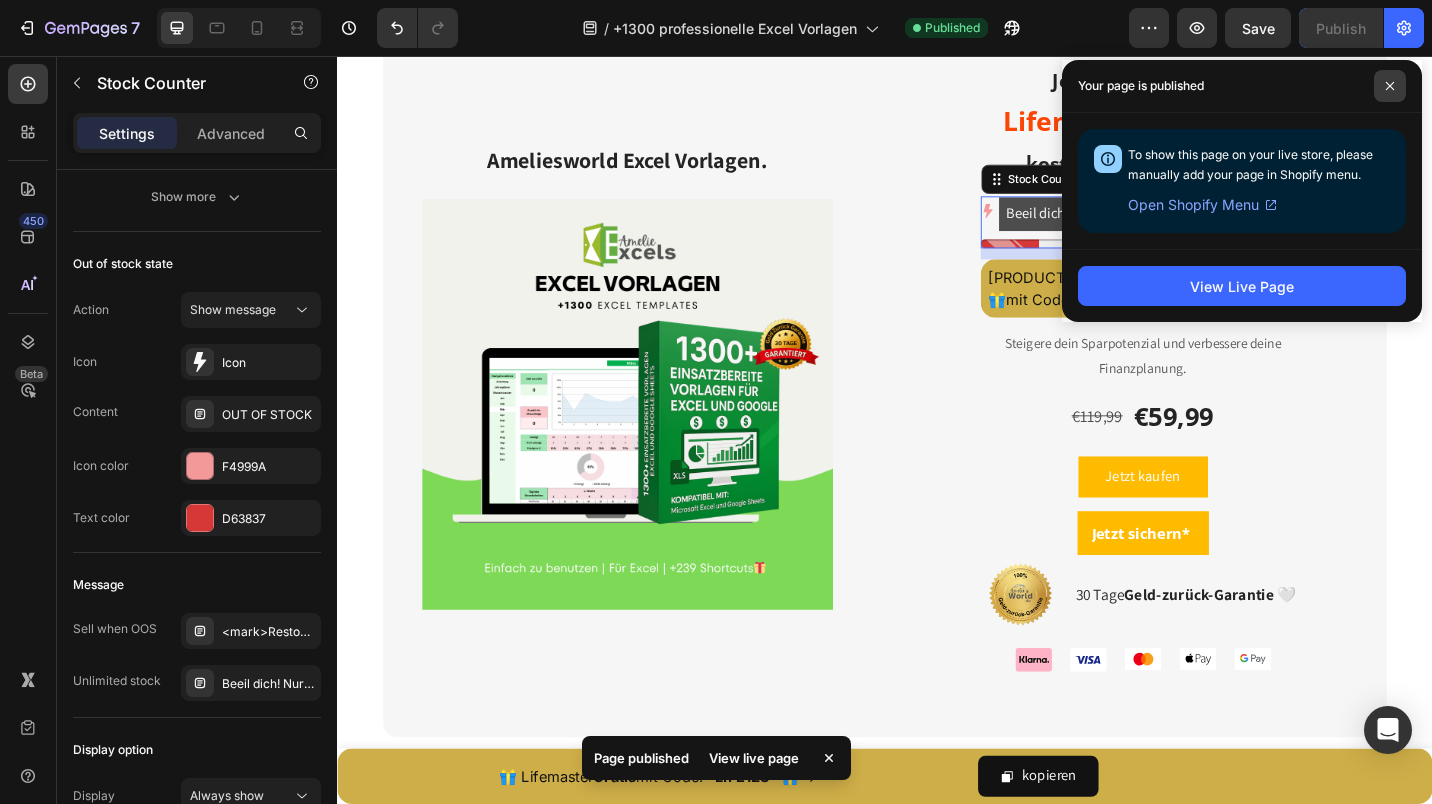 click at bounding box center (1390, 86) 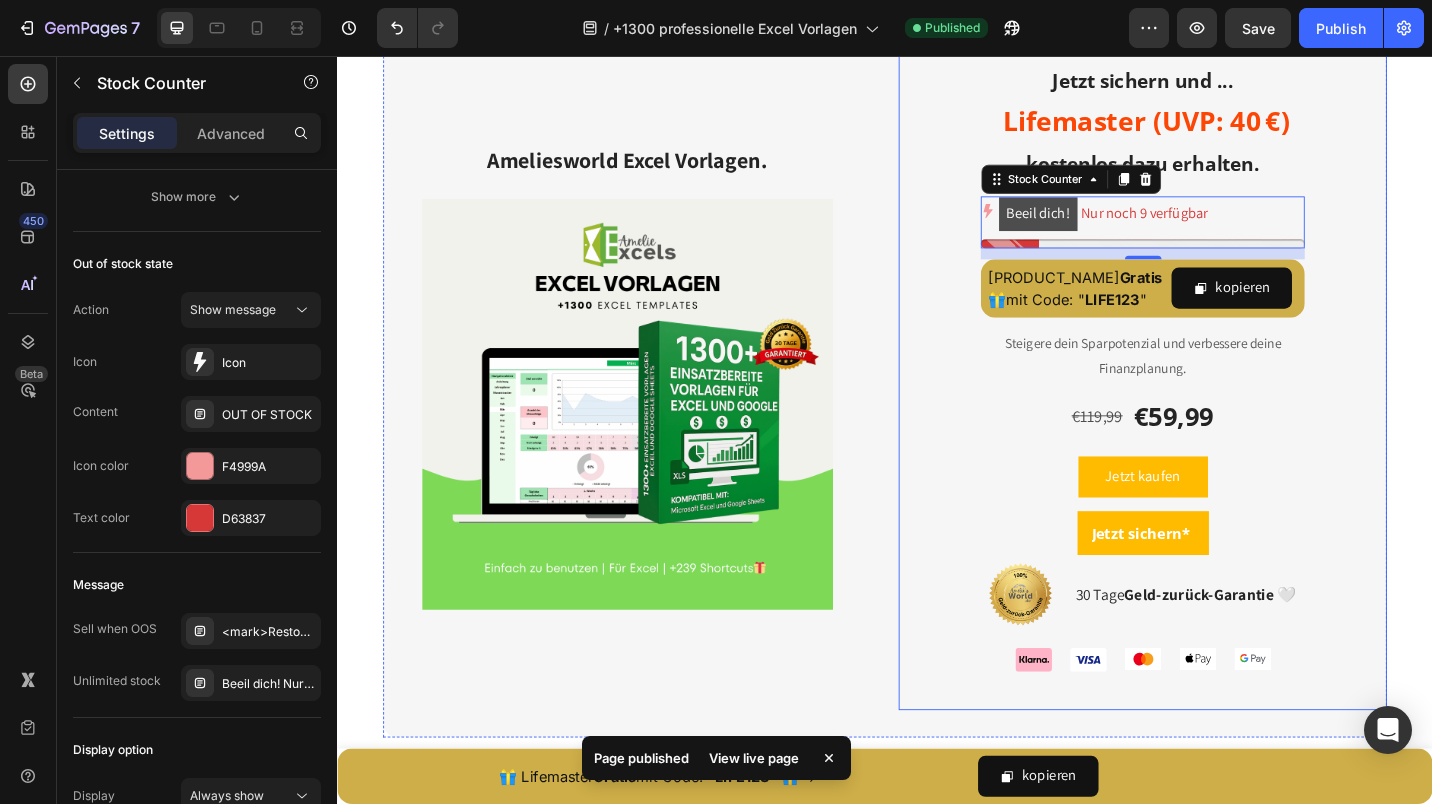 click on "⁠⁠⁠⁠⁠⁠⁠ Jetzt sichern und ...   Lifemaster (UVP: 40 €) kostenlos dazu erhalten.  Heading
Beeil dich!  Nur noch 9 verfügbar Stock Counter   12 Lifemaster  Gratis 🎁  mit Code: " LIFE123 " Text Block kopieren Copy Coupon Code Row Row Steigere dein Sparpotenzial und verbessere deine Finanzplanung. Text block €119,99 Product Price Product Price €59,99 (P) Price (P) Price Row Jetzt kaufen Dynamic Checkout Jetzt sichern* (P) Cart Button Image  30 Tage  Geld-zurück-Garantie 🤍 Heading Row Image Image Image Image Image Icon List Hoz Product Row" at bounding box center (1219, 399) 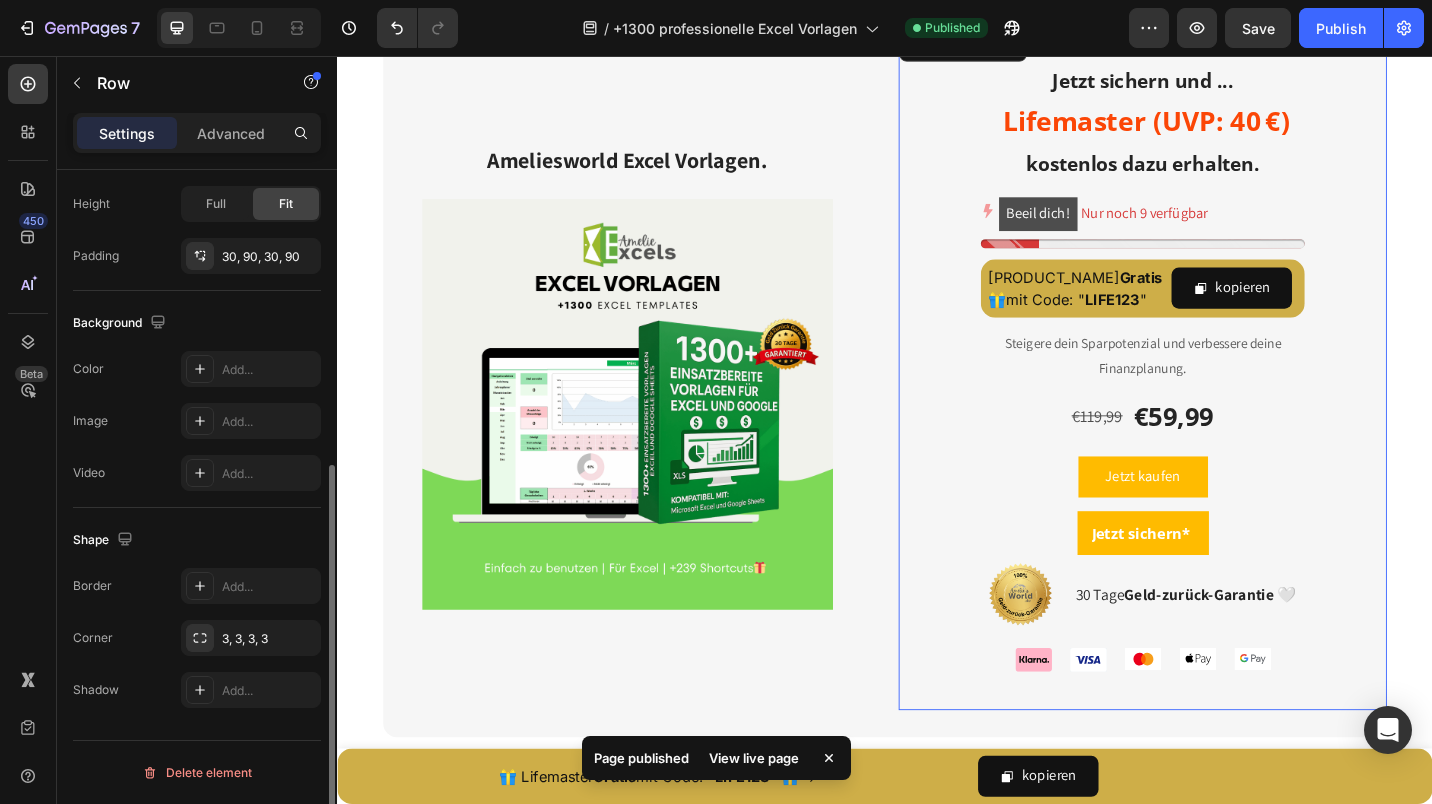scroll, scrollTop: 0, scrollLeft: 0, axis: both 